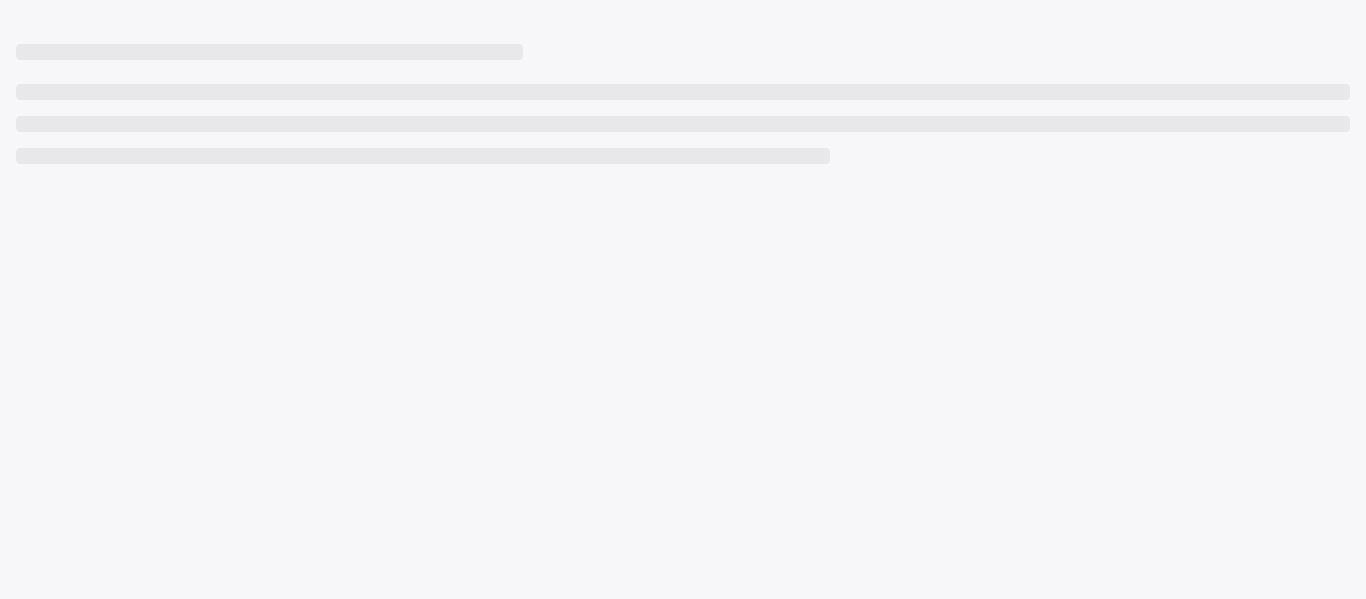 scroll, scrollTop: 0, scrollLeft: 0, axis: both 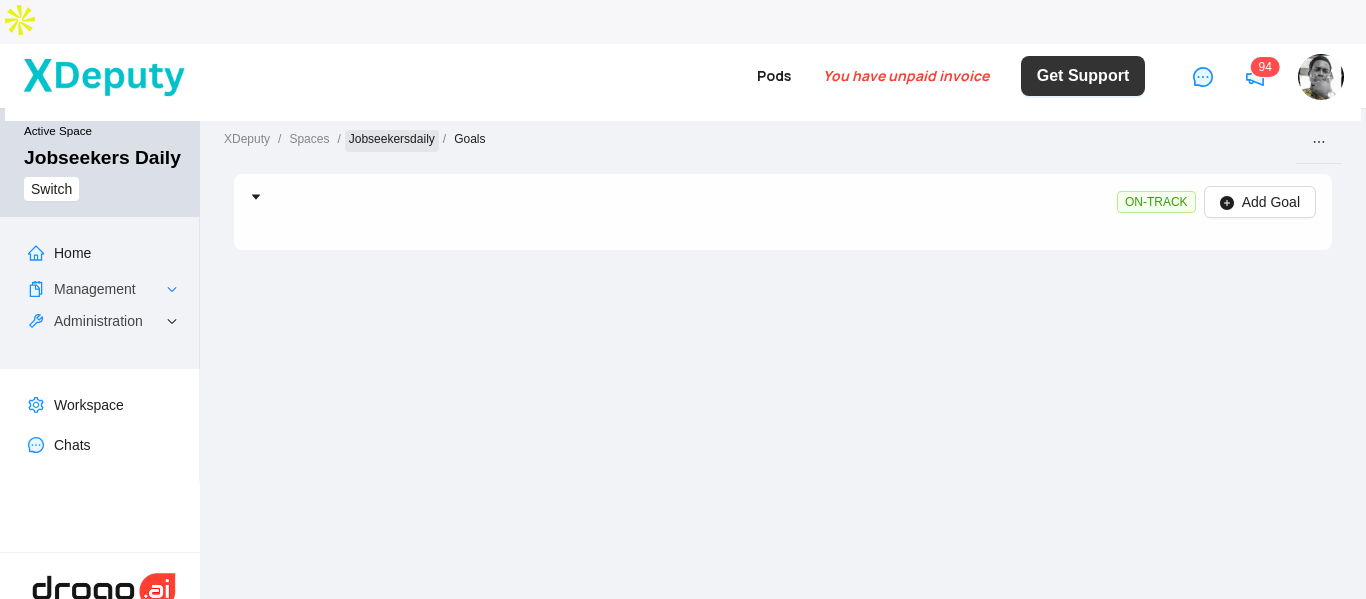 click on "Jobseekersdaily" at bounding box center (392, 141) 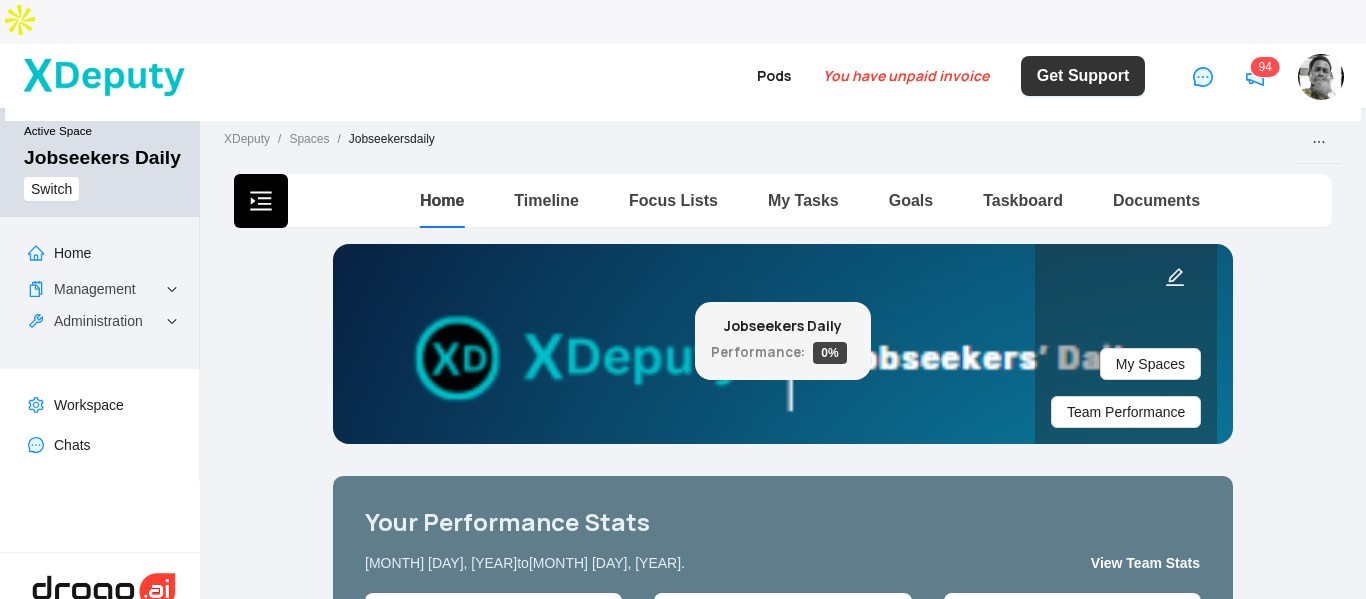scroll, scrollTop: 4, scrollLeft: 0, axis: vertical 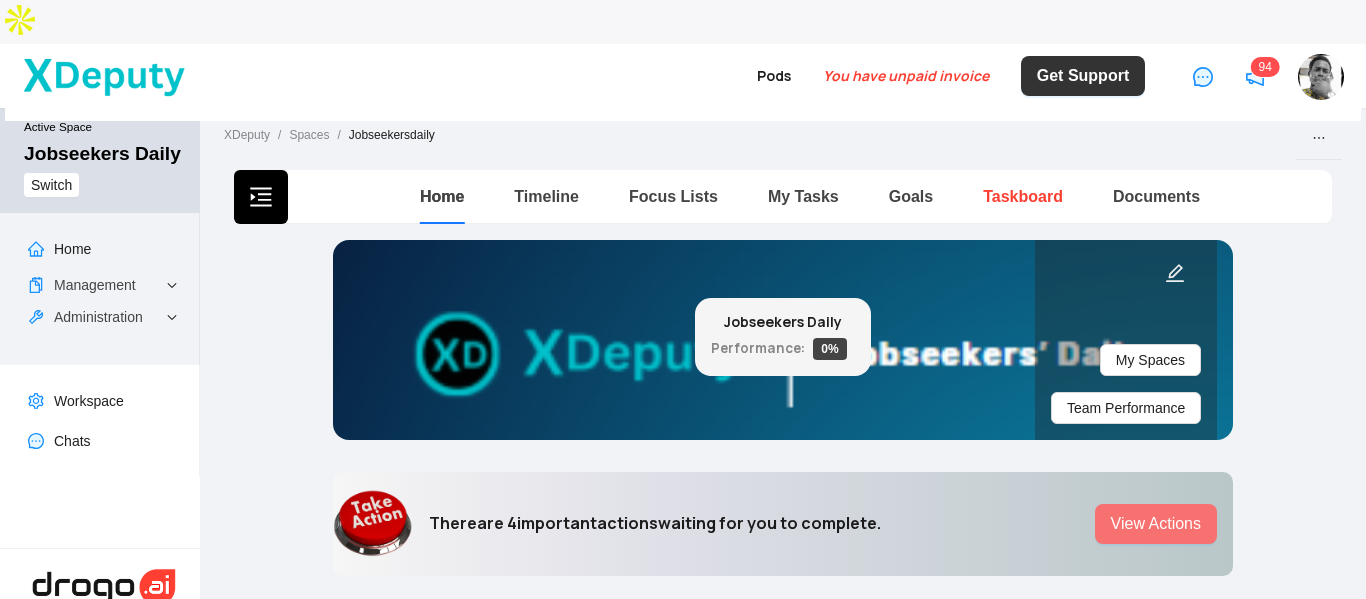 click on "Taskboard" at bounding box center (1023, 196) 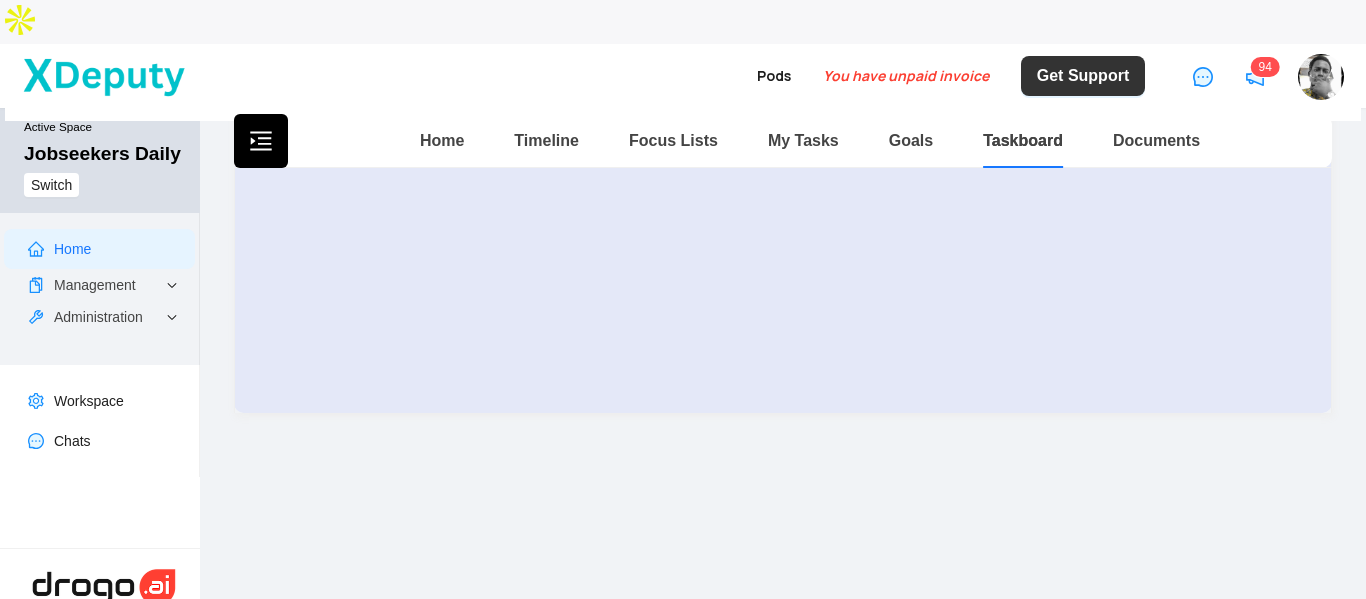 scroll, scrollTop: 482, scrollLeft: 0, axis: vertical 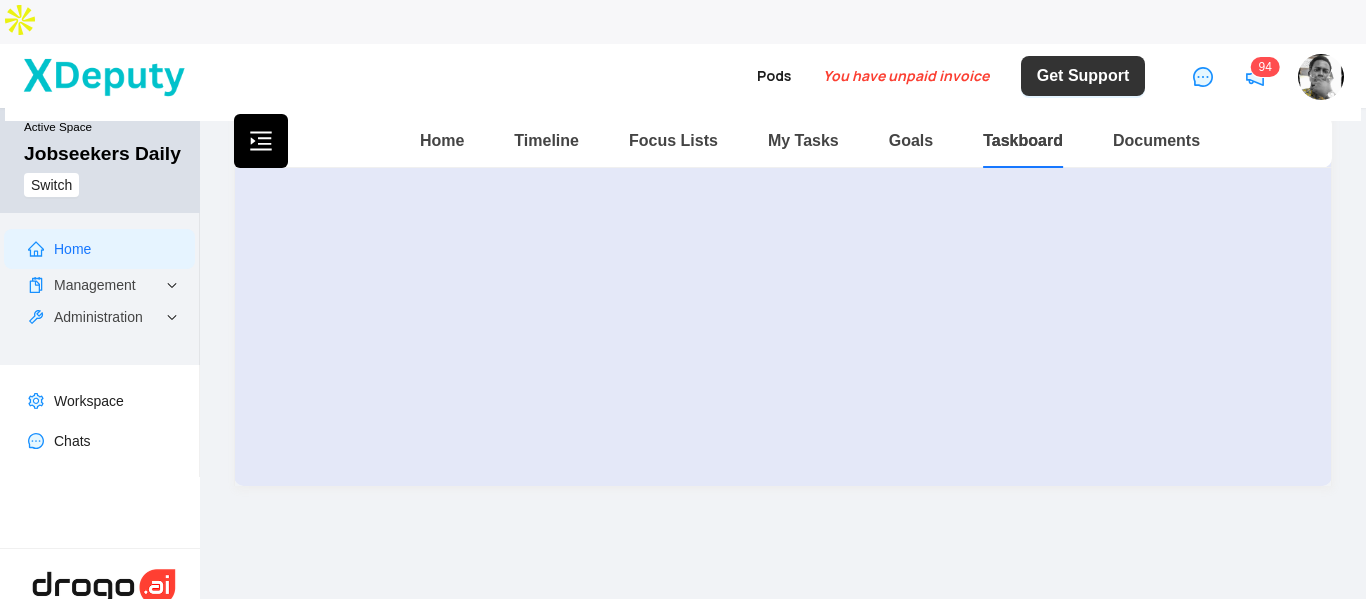 drag, startPoint x: 354, startPoint y: 399, endPoint x: 369, endPoint y: 369, distance: 33.54102 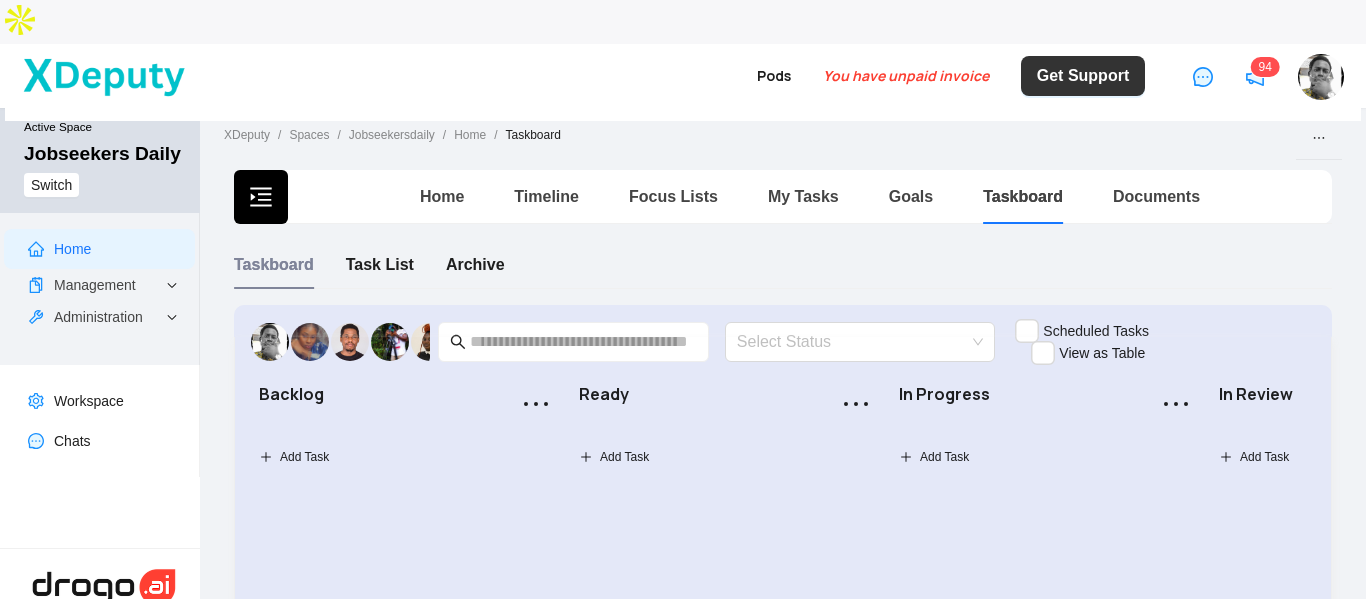 click at bounding box center (260, 196) 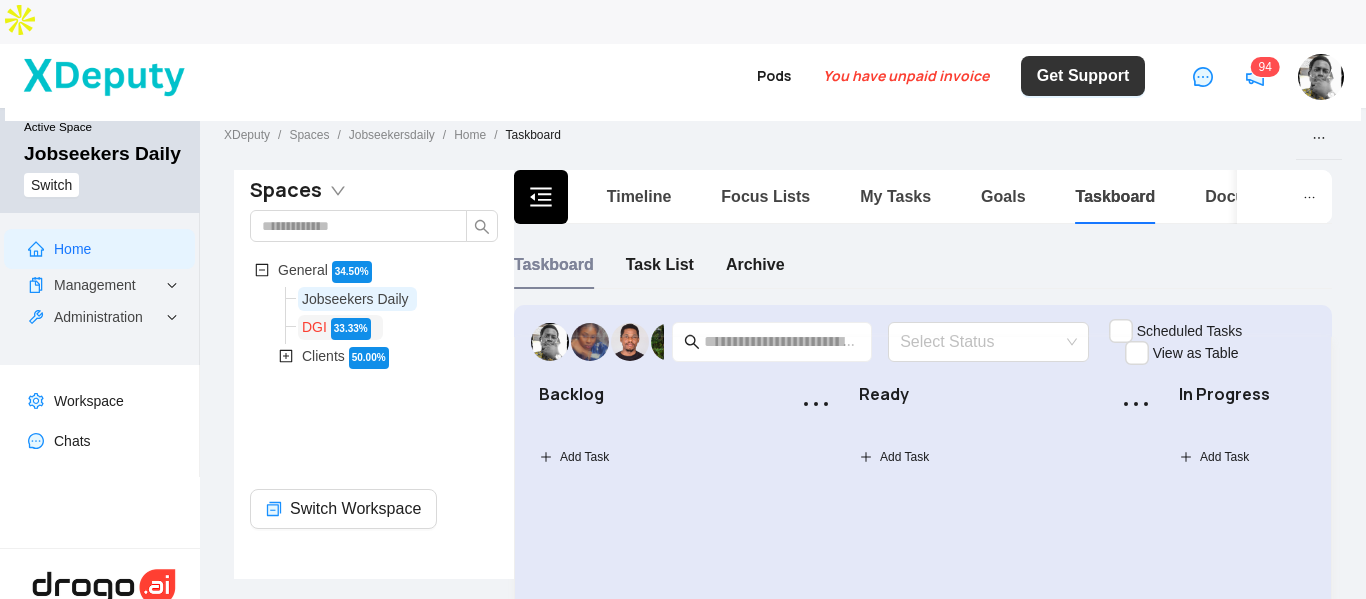 click on "DGI" at bounding box center [314, 327] 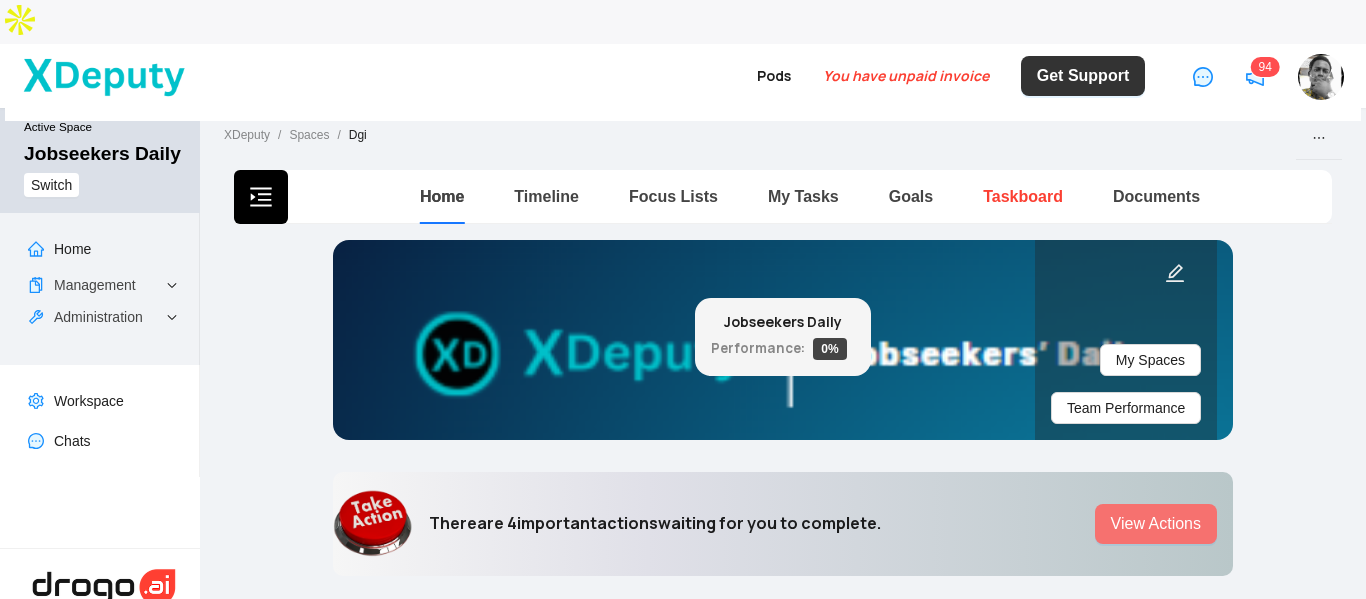 click on "Taskboard" at bounding box center [1023, 196] 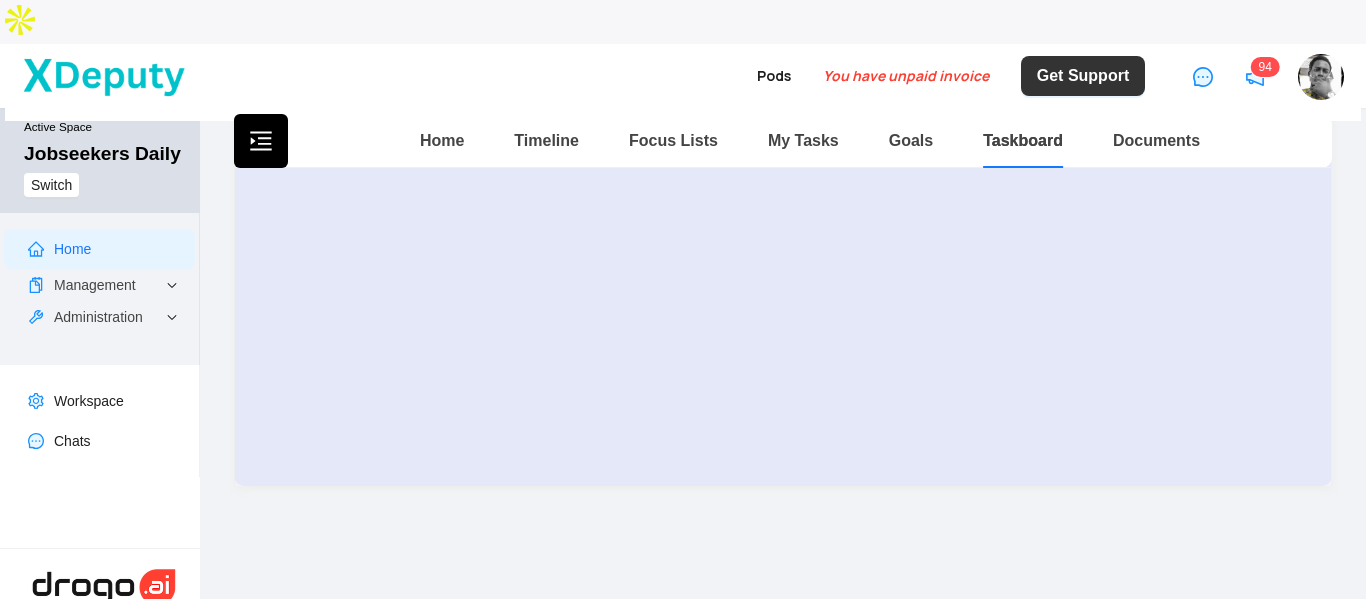 scroll, scrollTop: 492, scrollLeft: 0, axis: vertical 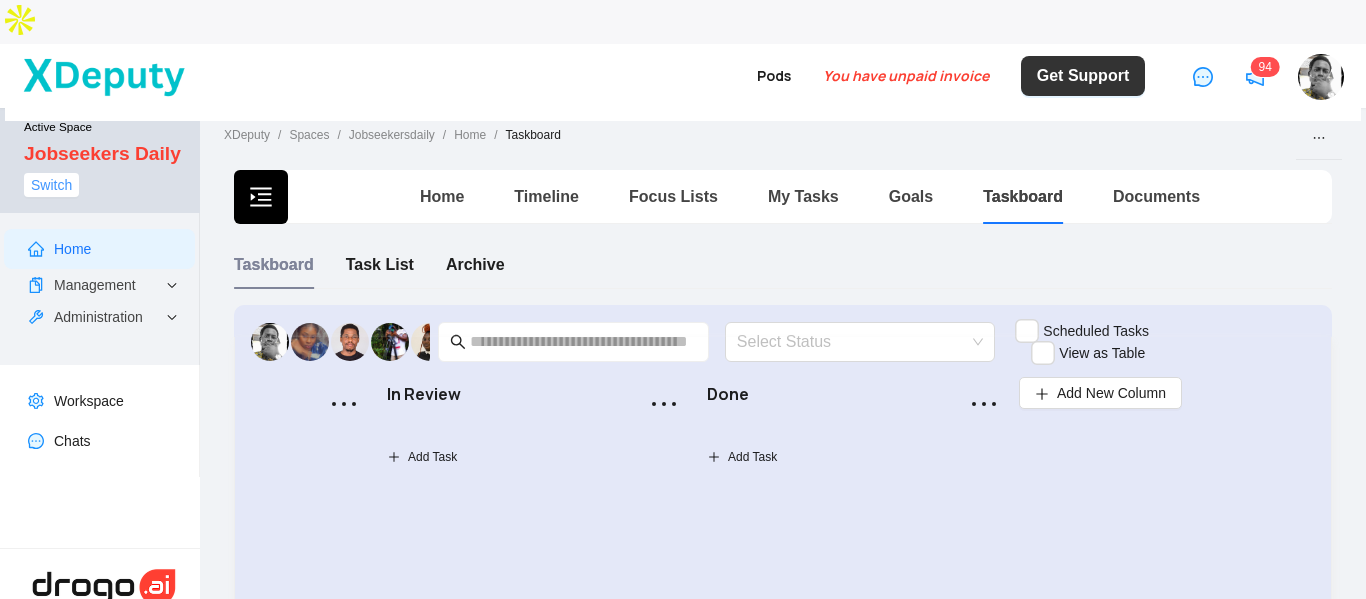 click on "Switch" at bounding box center [51, 185] 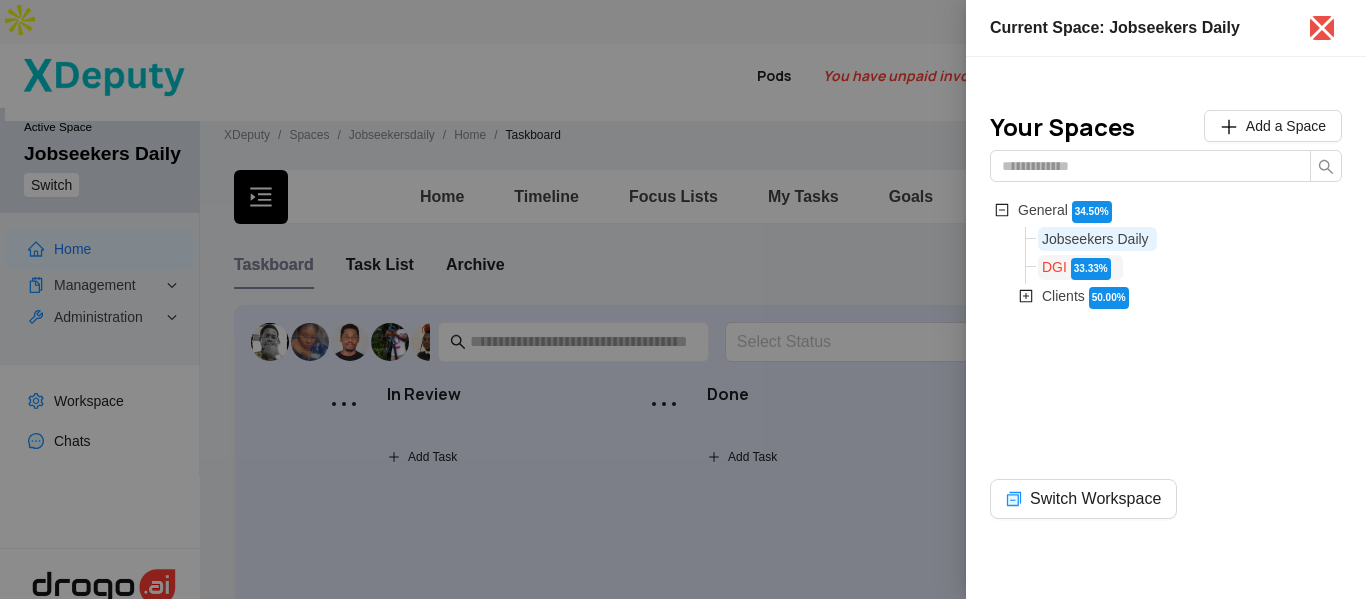 click on "DGI" at bounding box center (1054, 267) 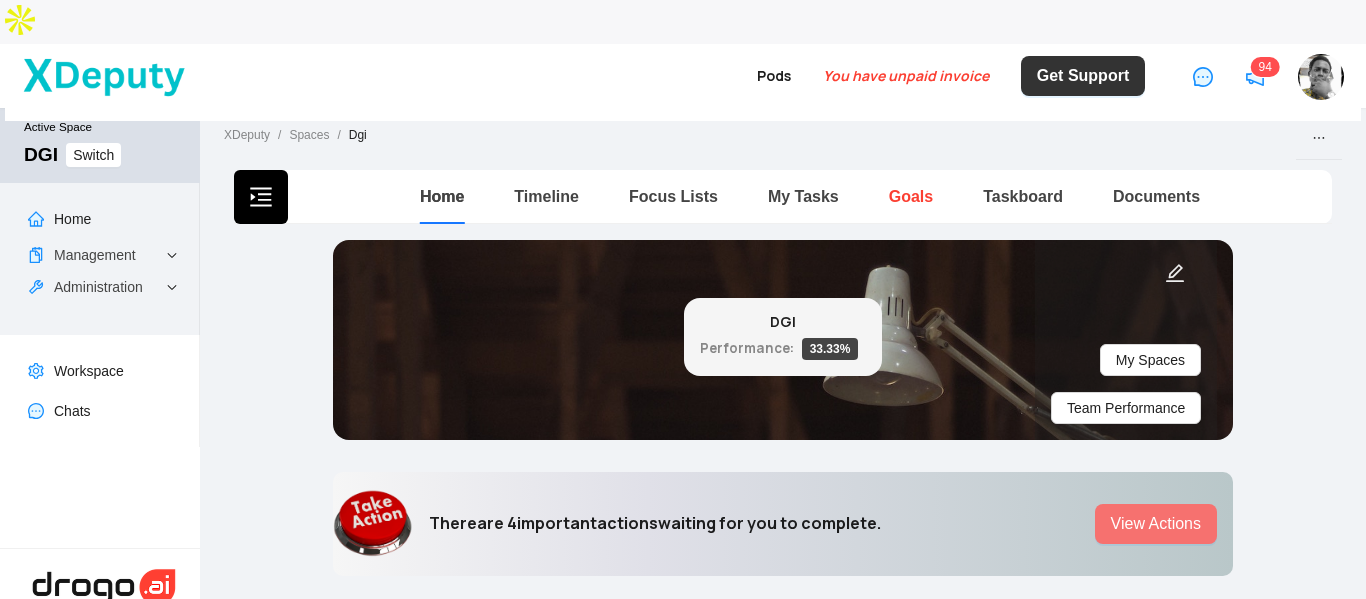 click on "Goals" at bounding box center (911, 196) 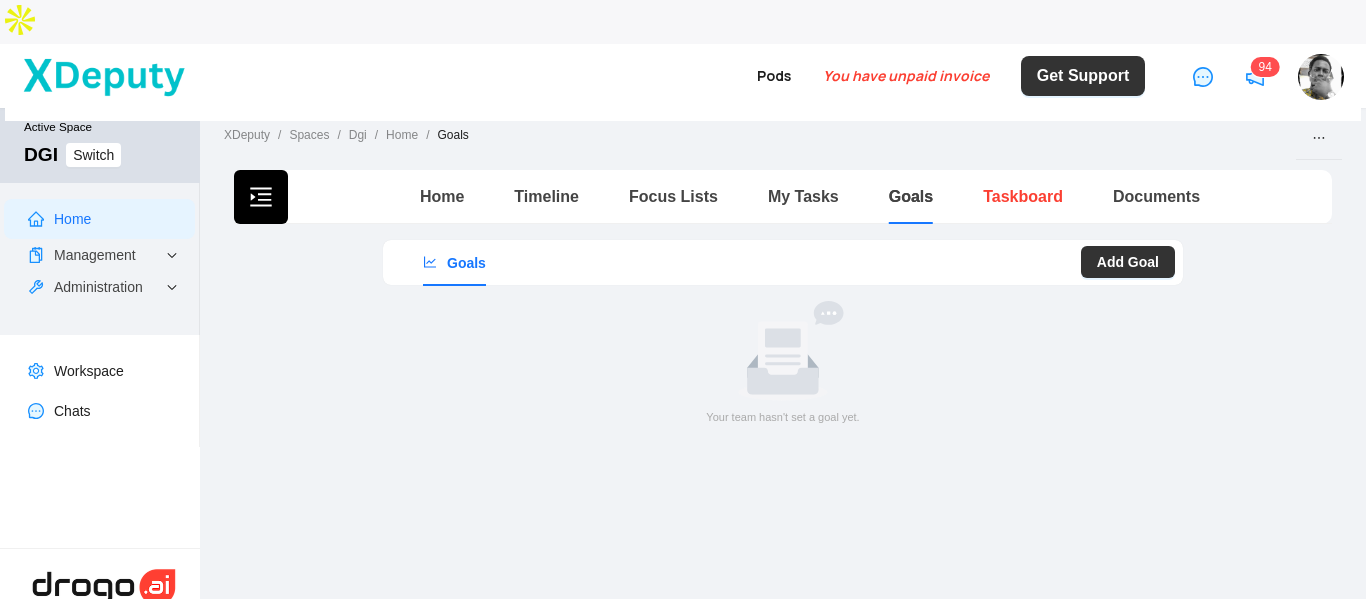 click on "Taskboard" at bounding box center [1023, 196] 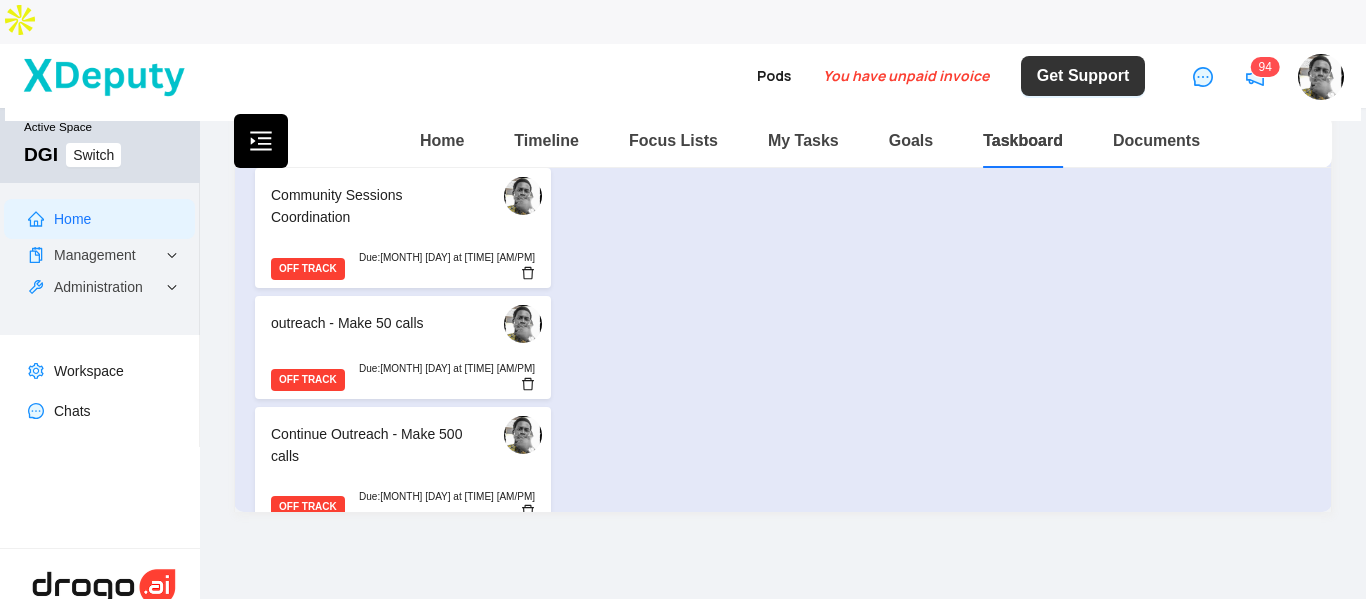 scroll, scrollTop: 400, scrollLeft: 0, axis: vertical 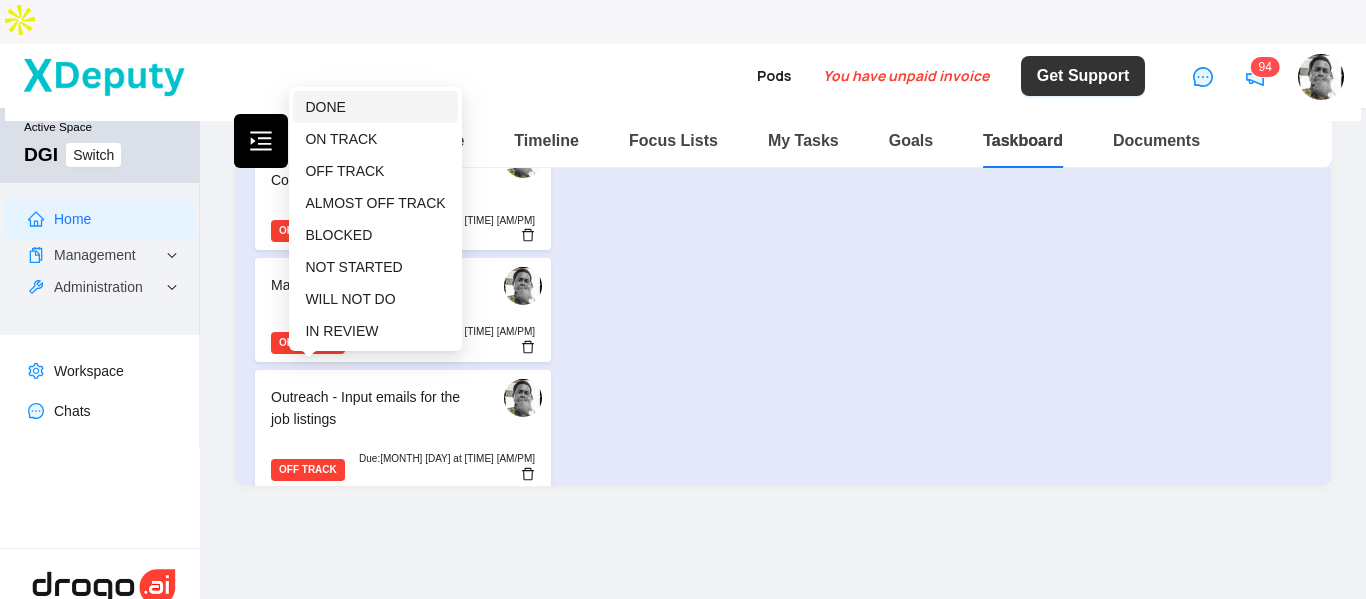 click on "DONE" at bounding box center [325, 107] 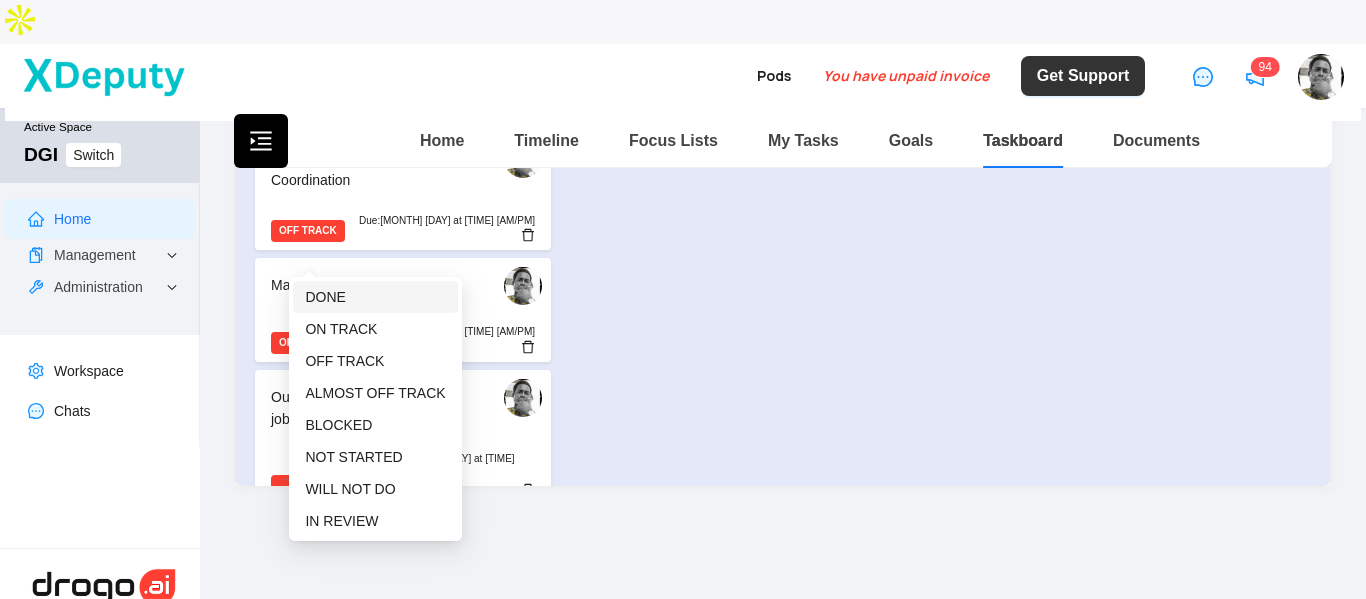 click on "DONE" at bounding box center (325, 297) 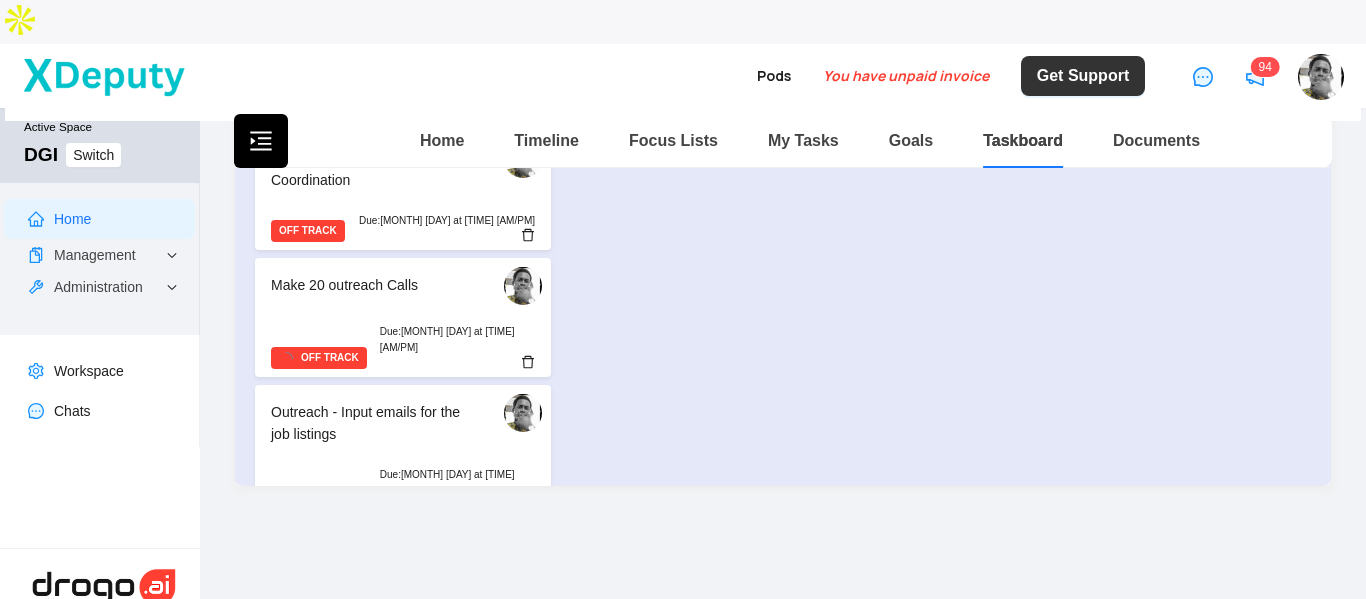 scroll, scrollTop: 611, scrollLeft: 0, axis: vertical 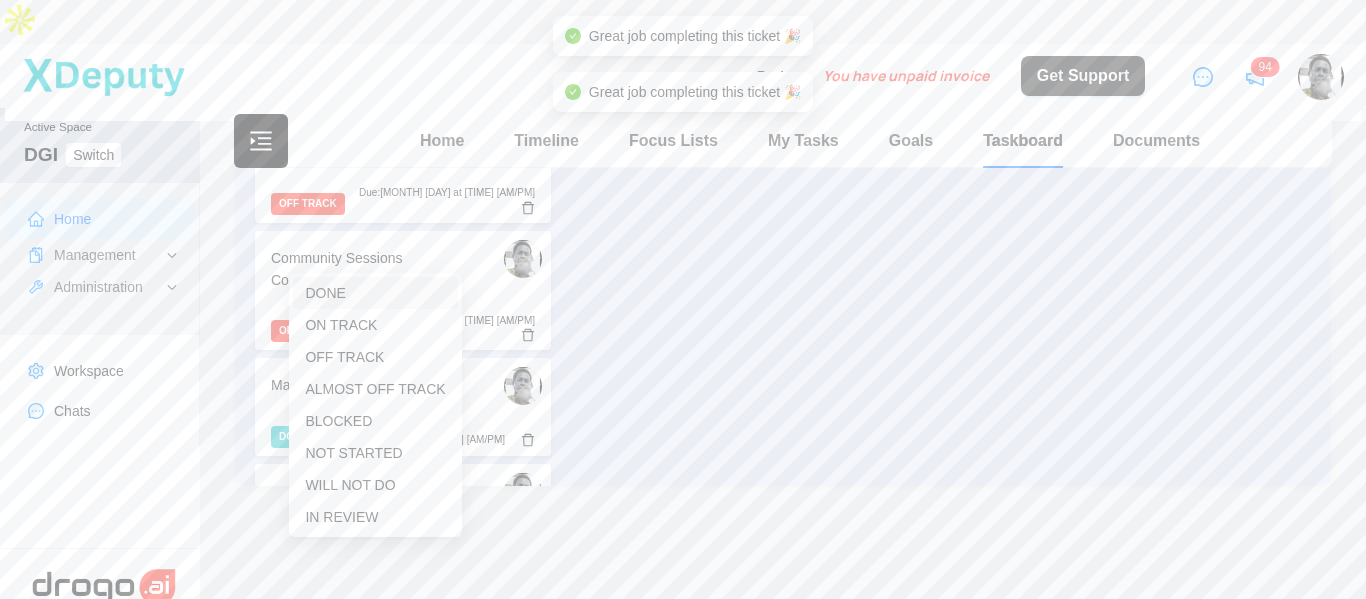 click on "DONE" at bounding box center [325, 293] 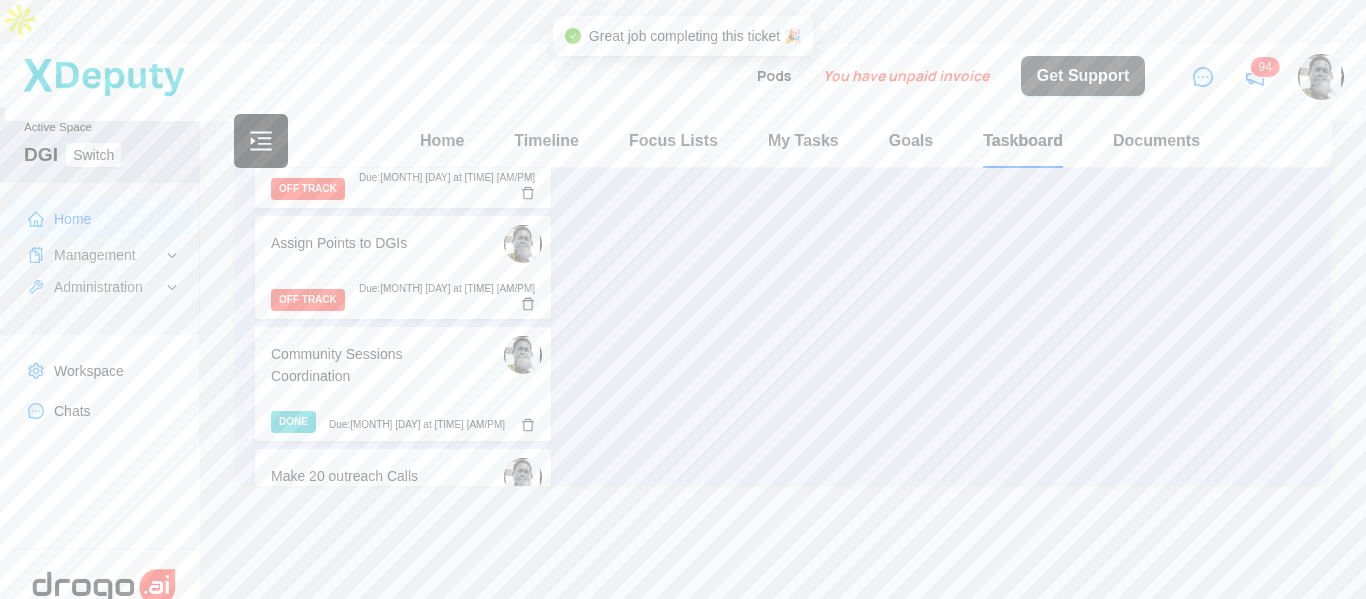 scroll, scrollTop: 511, scrollLeft: 0, axis: vertical 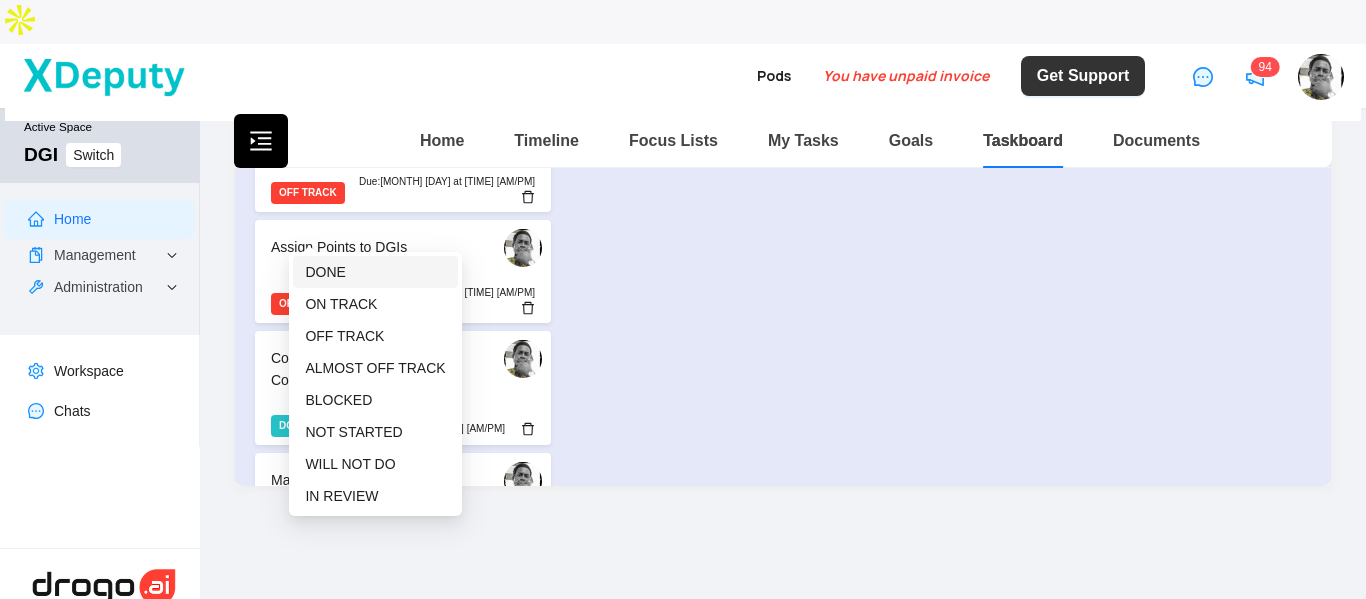 click on "DONE" at bounding box center (325, 272) 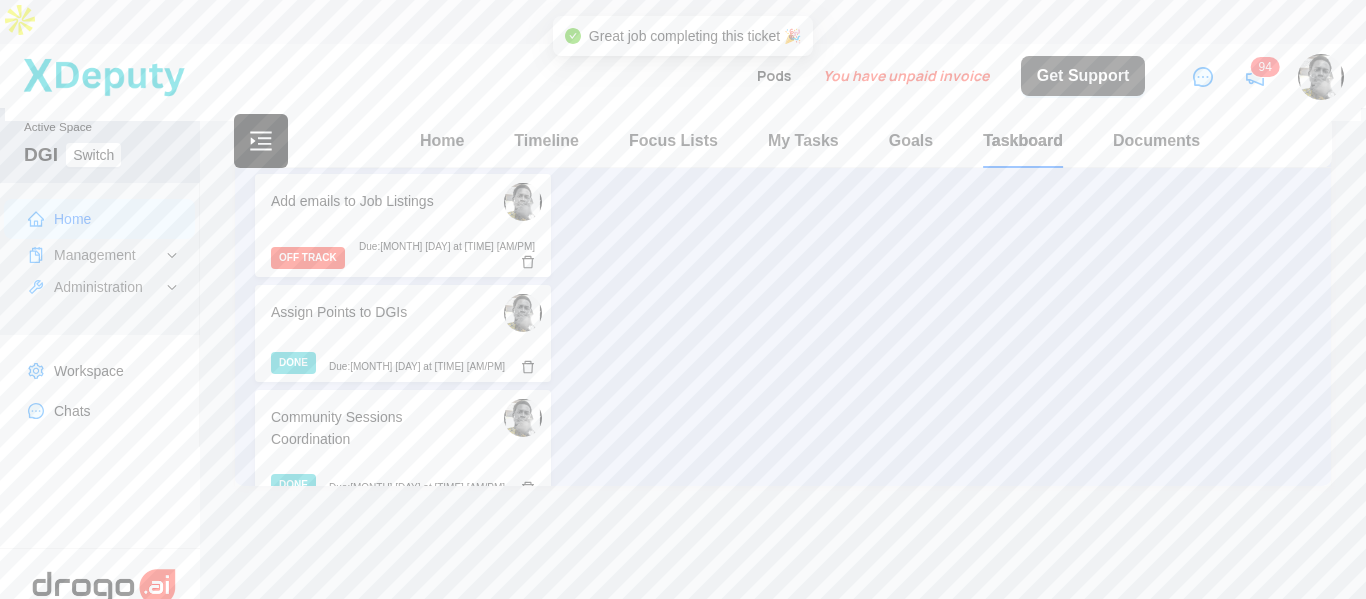 scroll, scrollTop: 311, scrollLeft: 0, axis: vertical 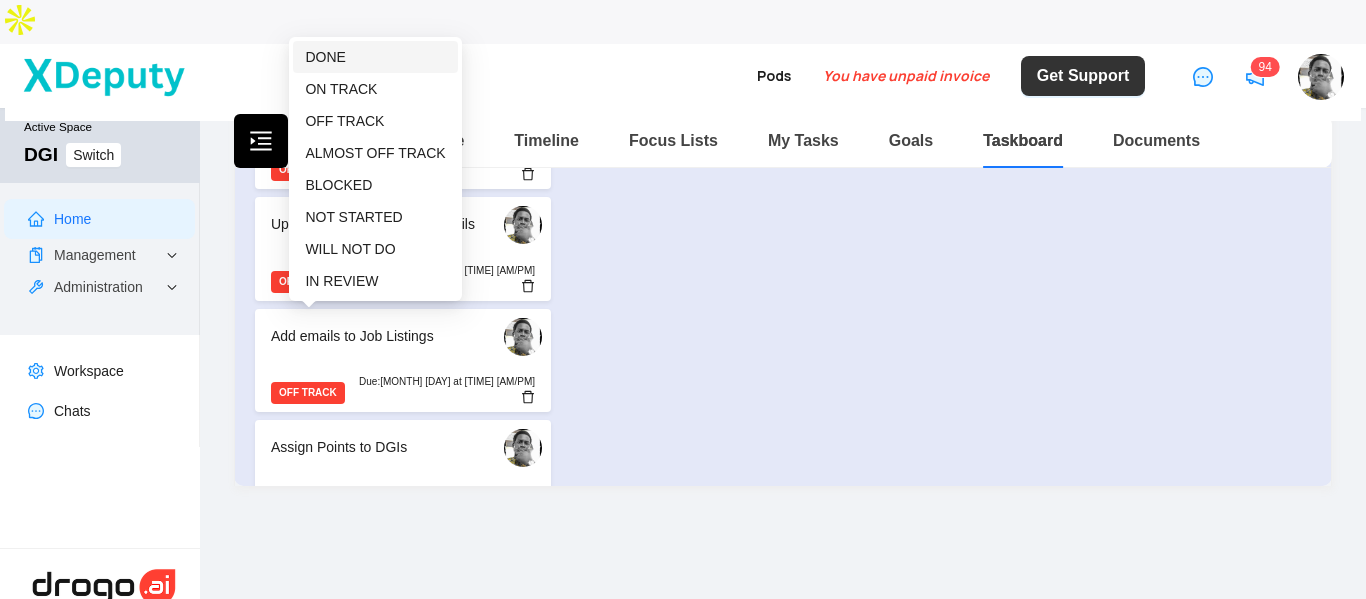 click on "DONE" at bounding box center [325, 57] 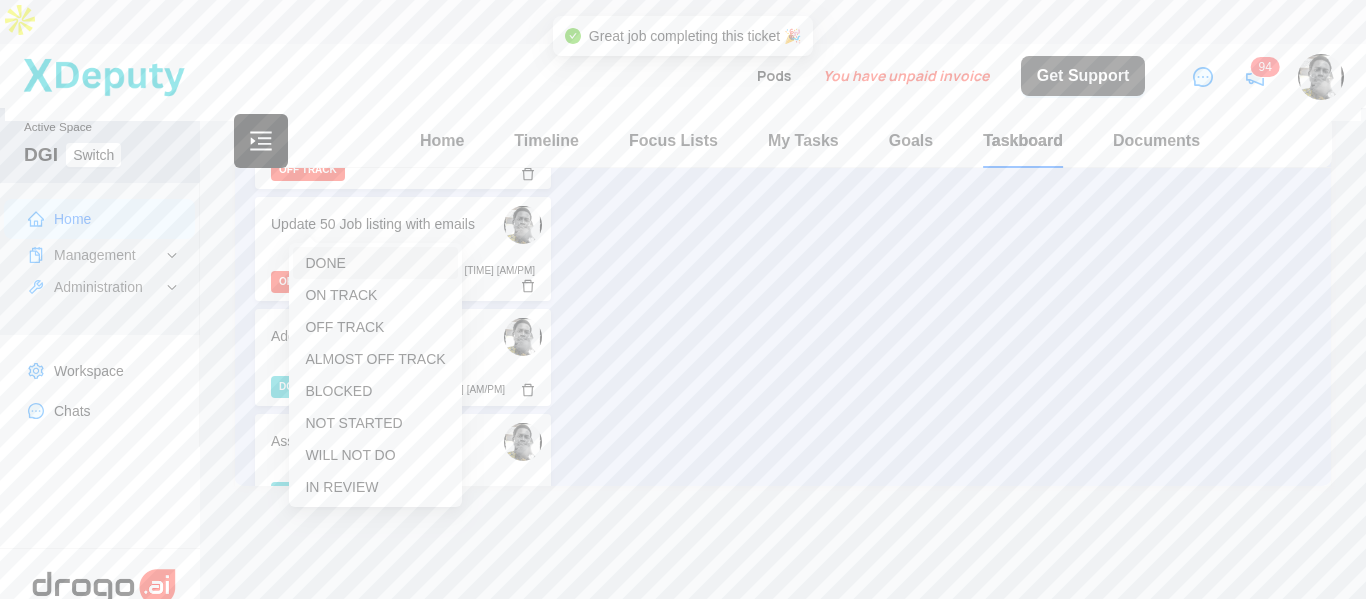 click on "DONE" at bounding box center [325, 263] 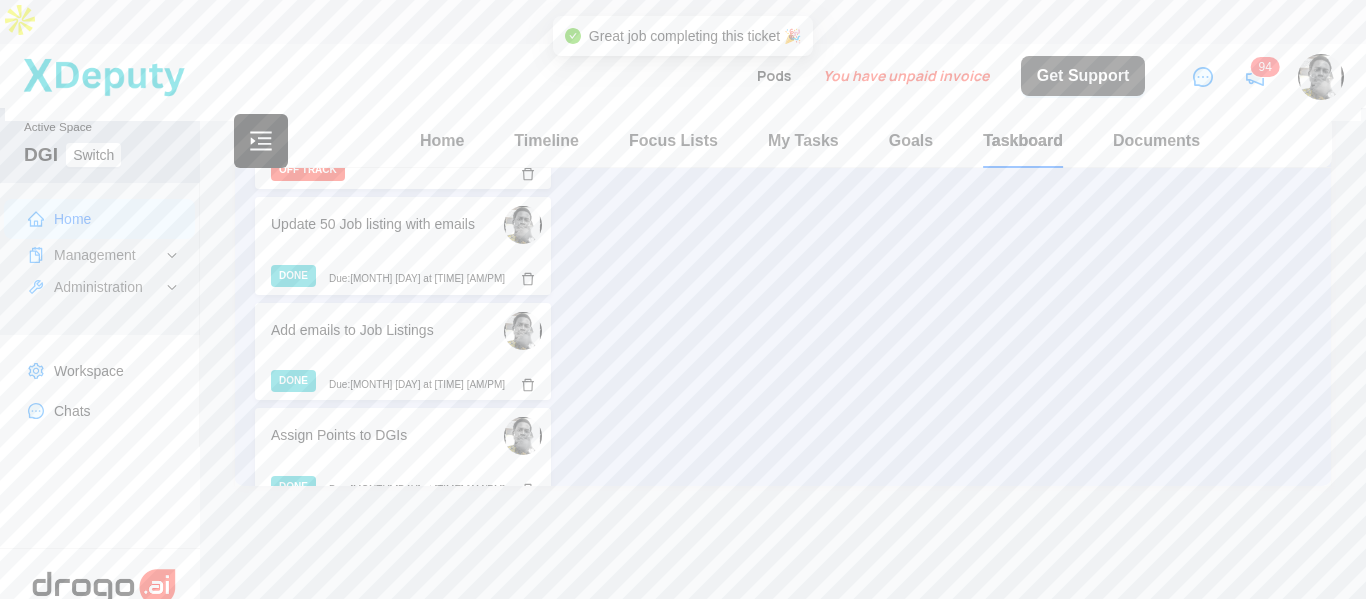 scroll, scrollTop: 211, scrollLeft: 0, axis: vertical 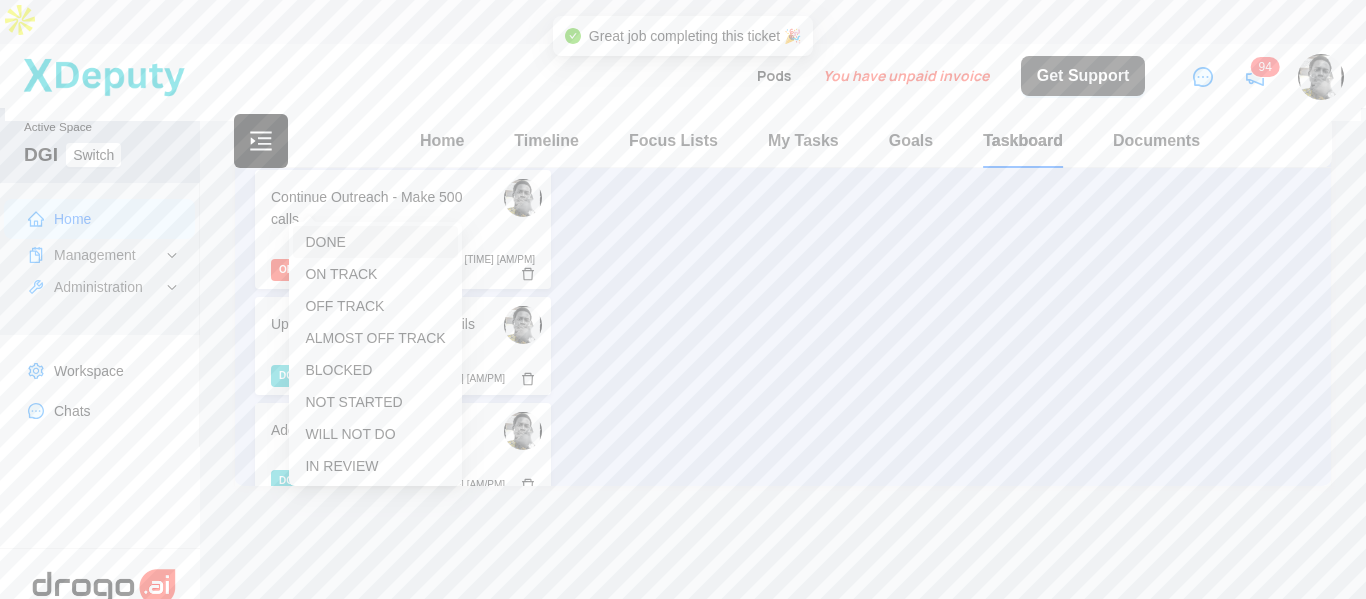 click on "DONE" at bounding box center (325, 242) 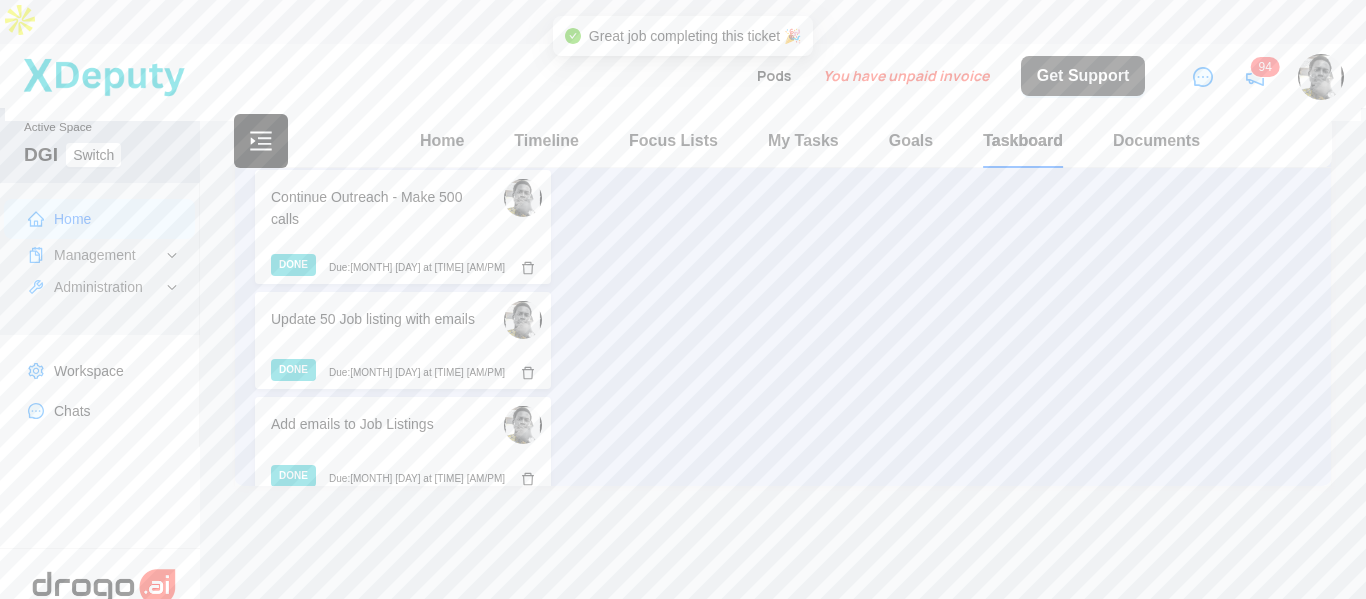 scroll, scrollTop: 111, scrollLeft: 0, axis: vertical 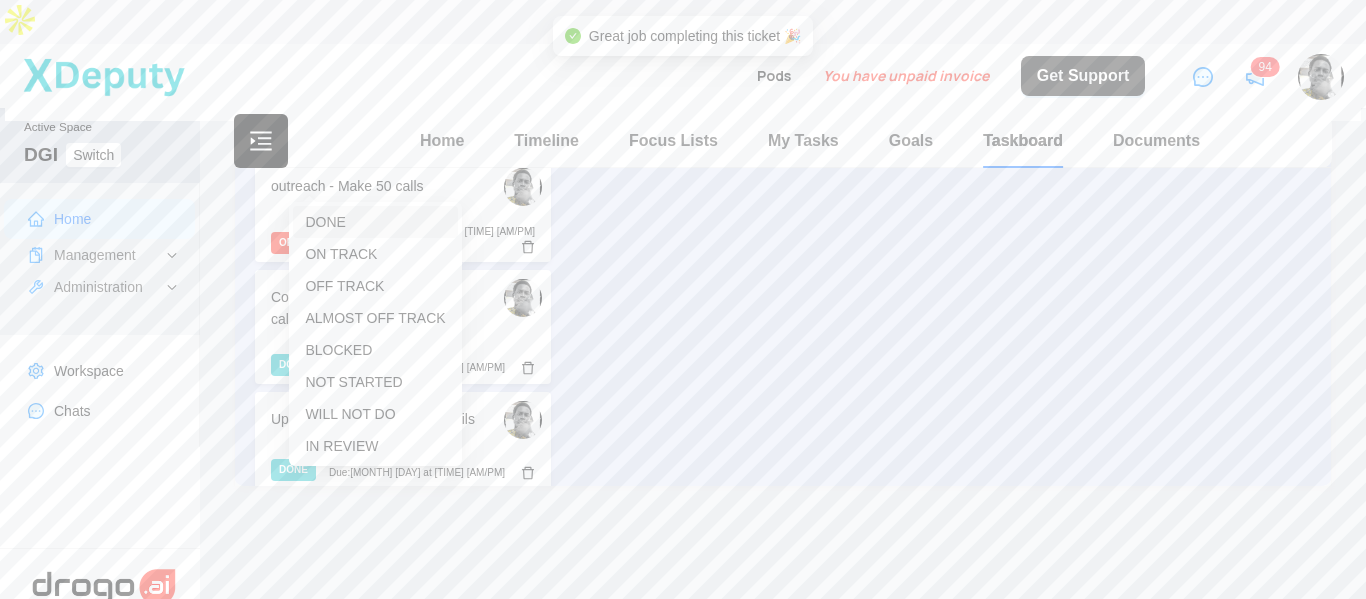click on "DONE" at bounding box center [325, 222] 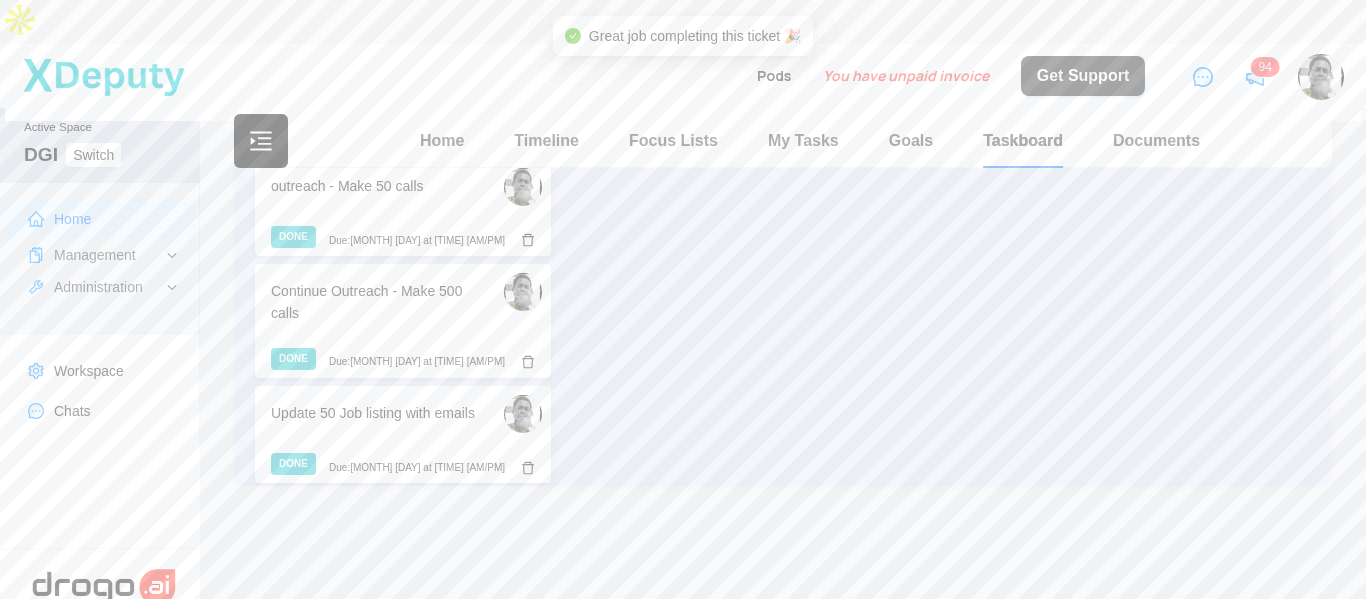 scroll, scrollTop: 11, scrollLeft: 0, axis: vertical 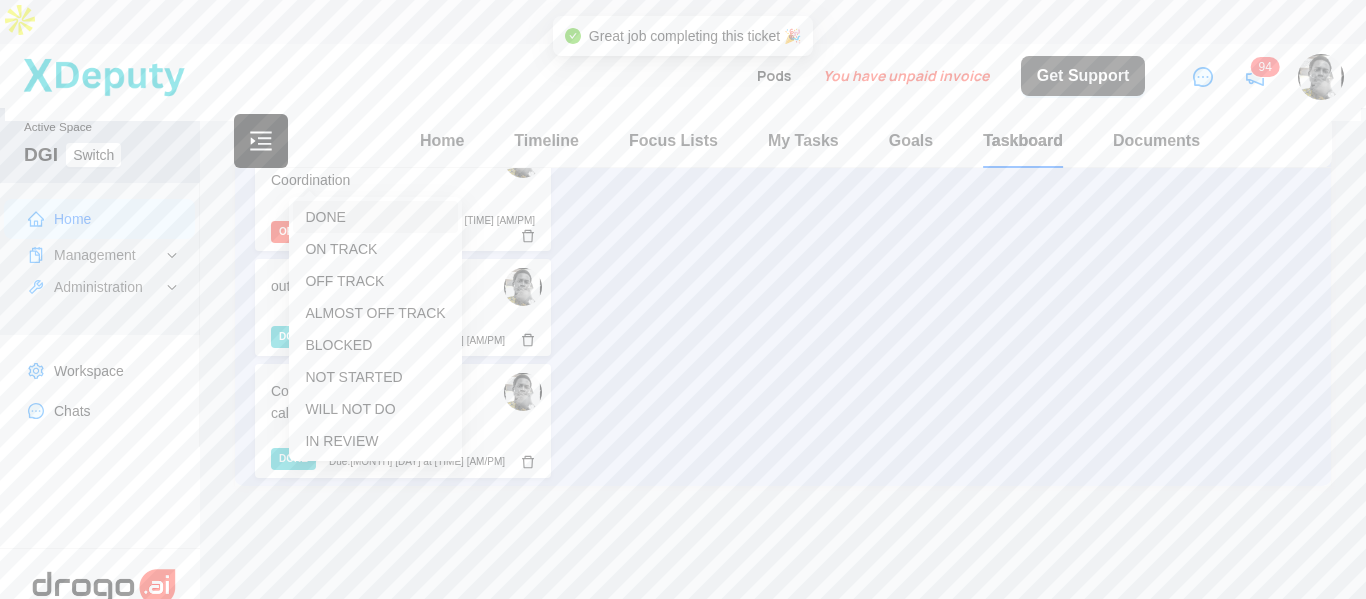 click on "DONE" at bounding box center [325, 217] 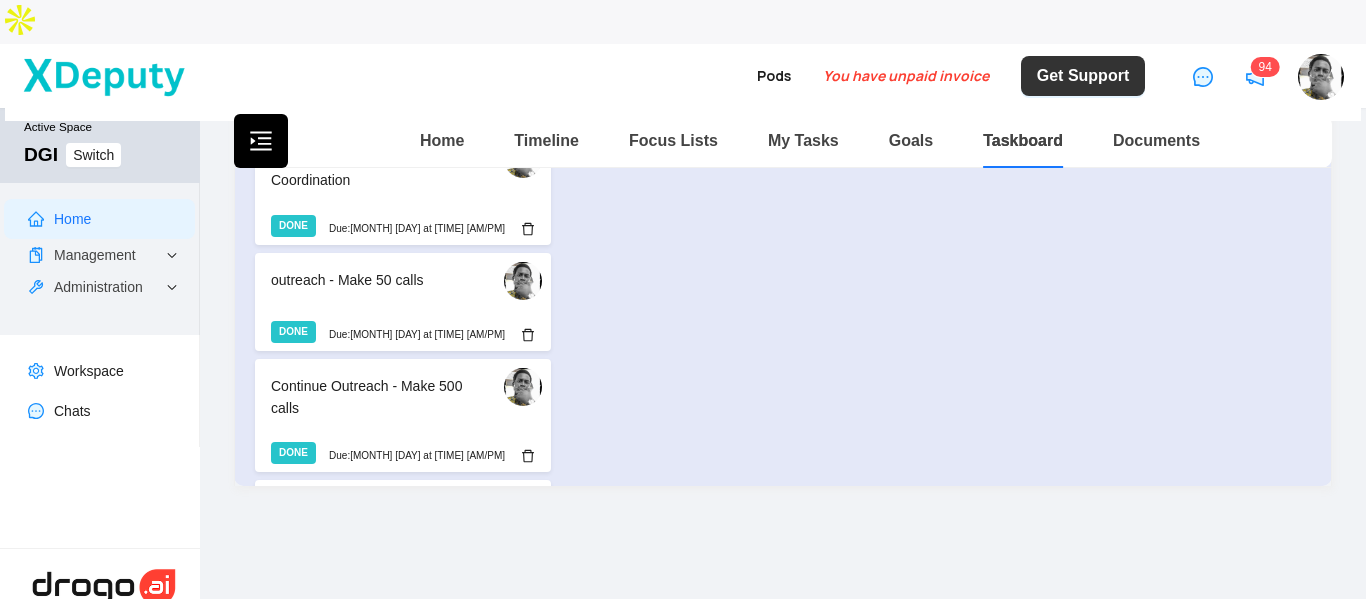 scroll, scrollTop: 0, scrollLeft: 0, axis: both 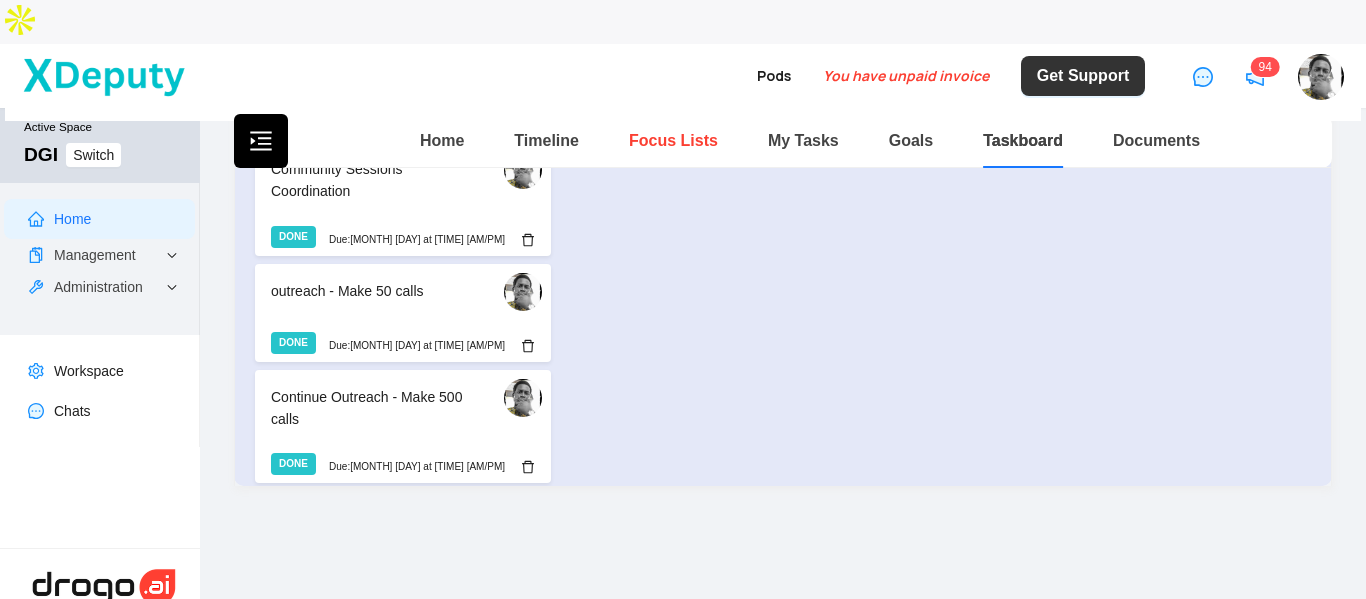 click on "Focus Lists" at bounding box center (673, 140) 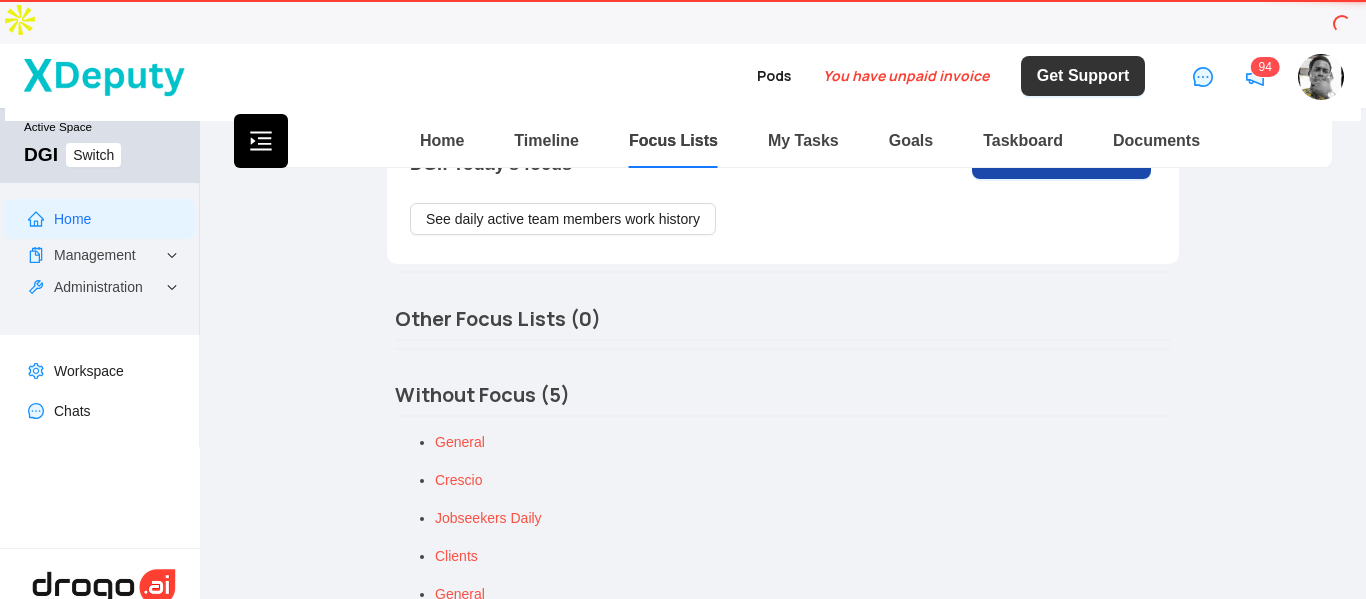 scroll, scrollTop: 0, scrollLeft: 0, axis: both 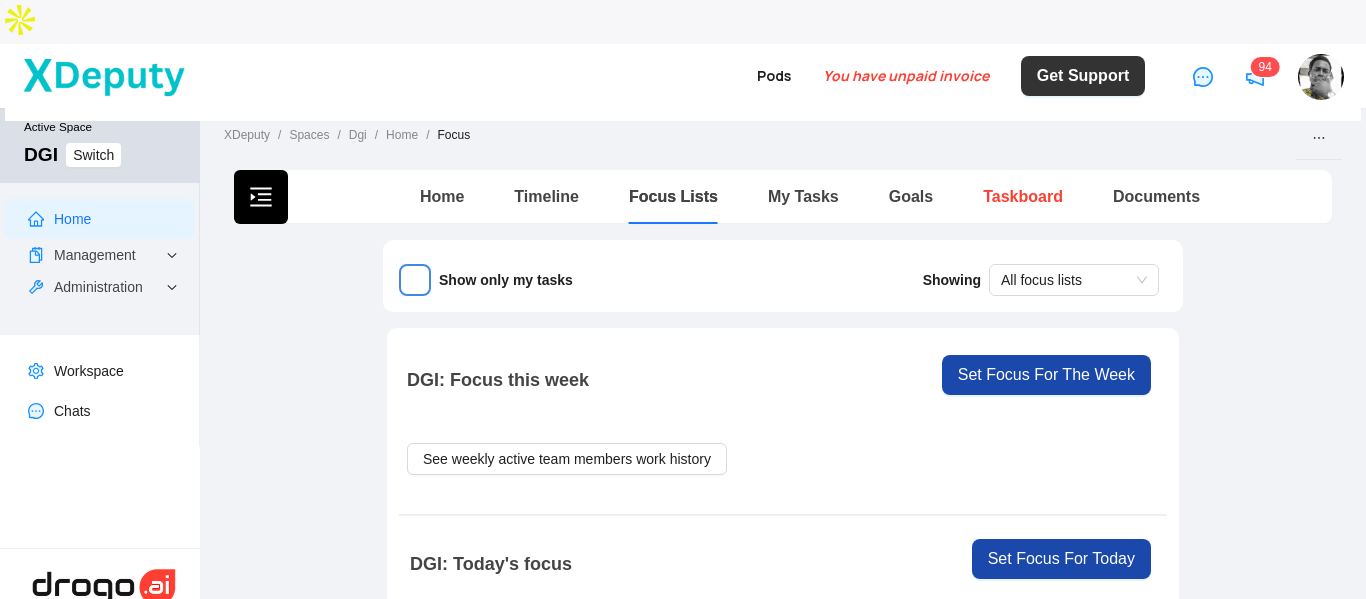 click on "Taskboard" at bounding box center (1023, 196) 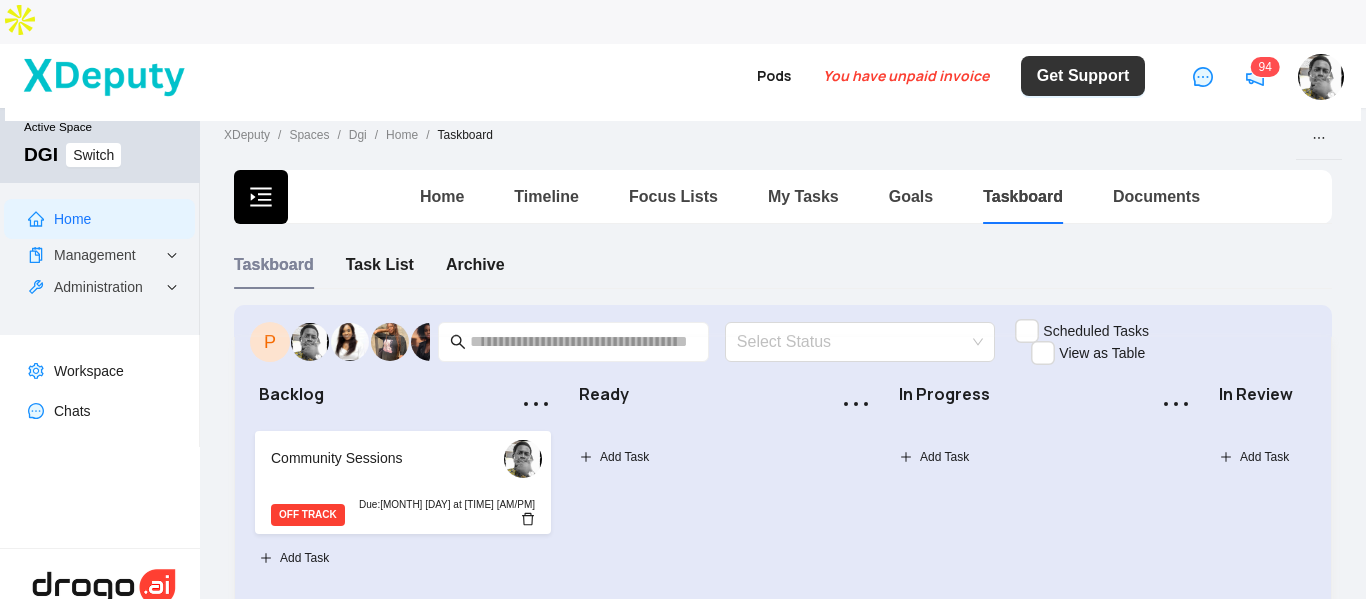 scroll, scrollTop: 100, scrollLeft: 0, axis: vertical 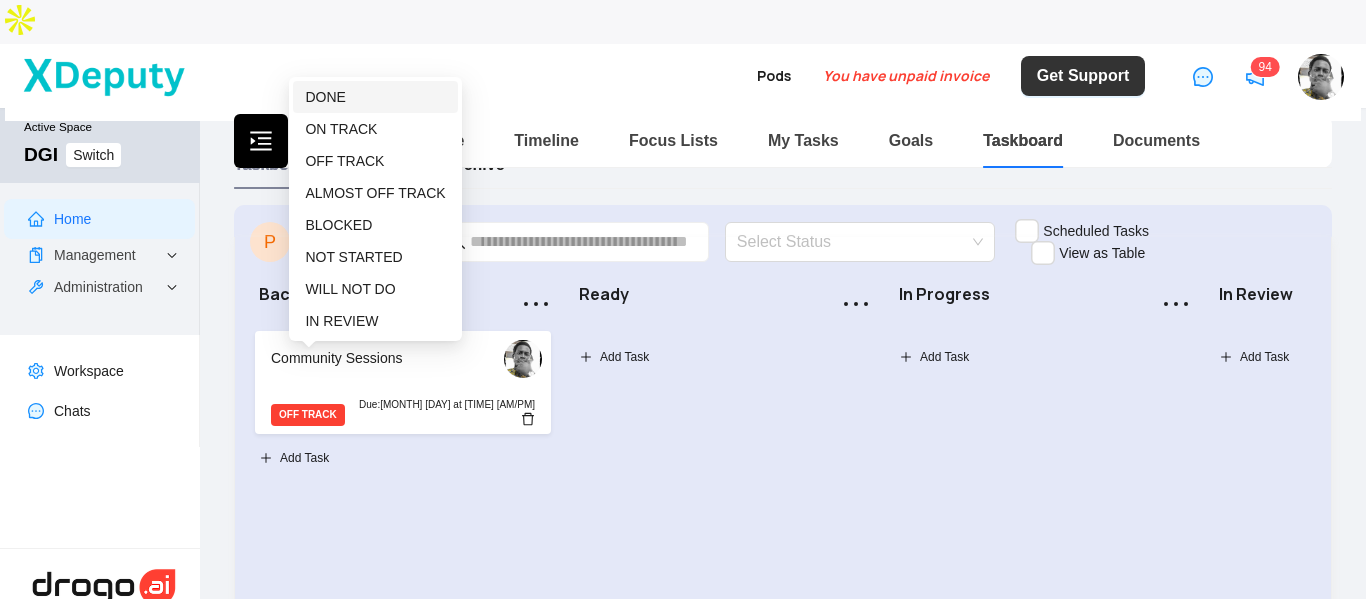 click on "DONE" at bounding box center [325, 97] 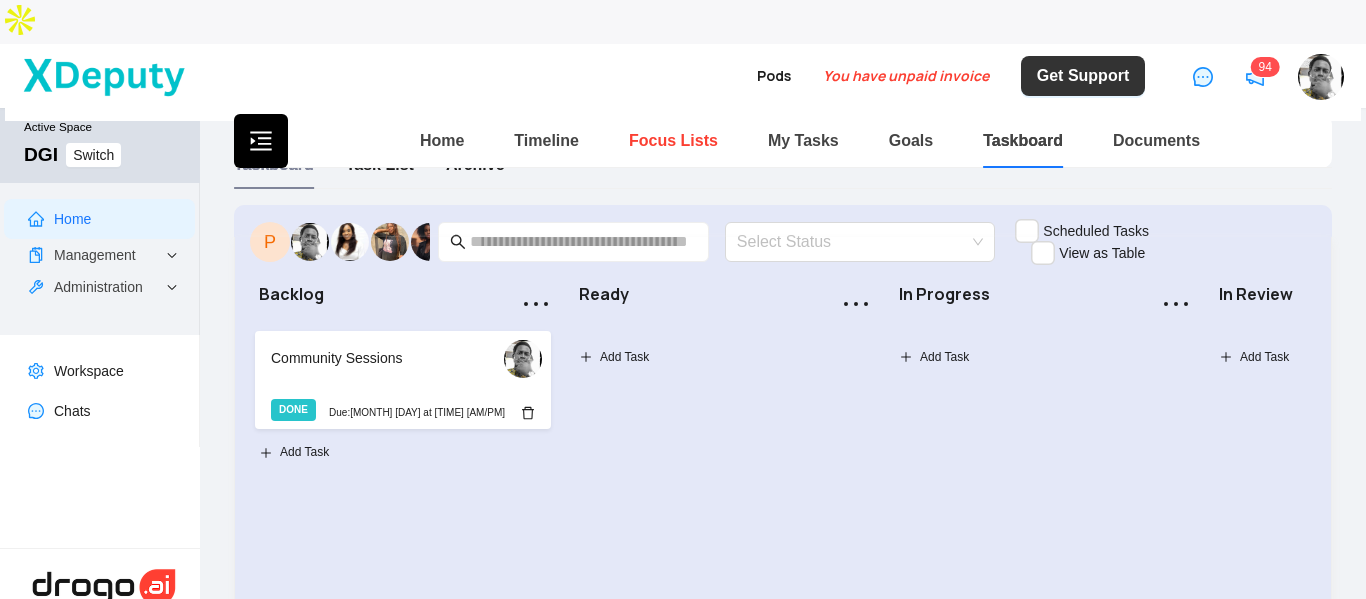 click on "Focus Lists" at bounding box center [673, 140] 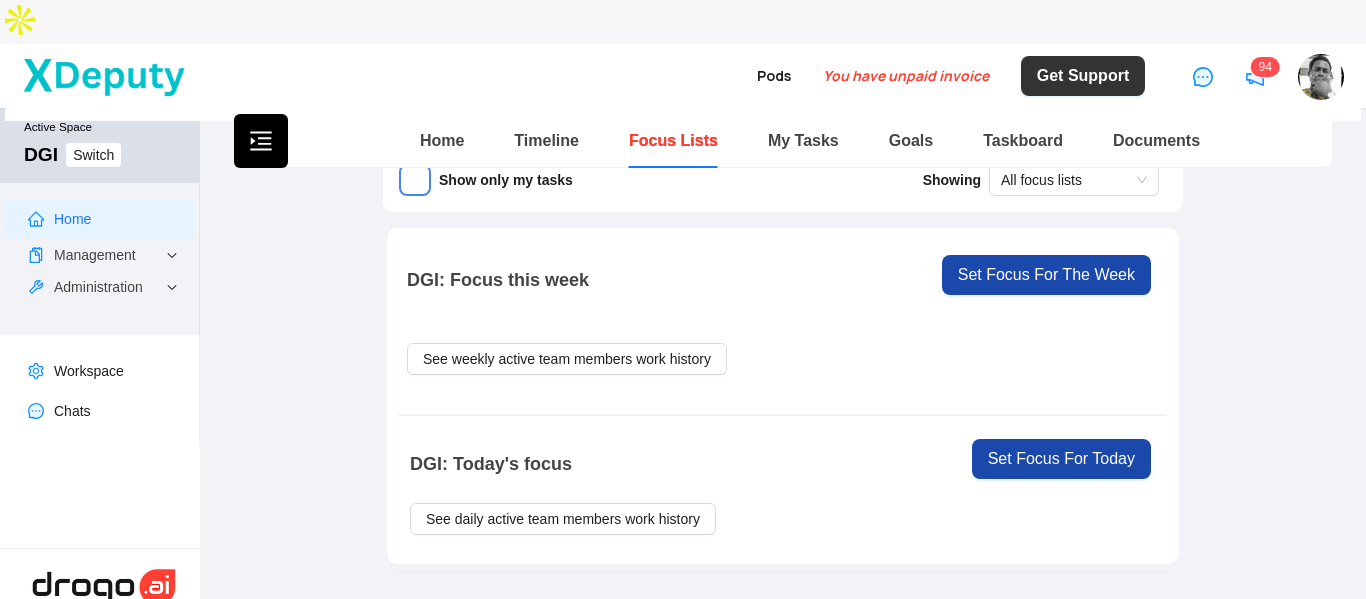 scroll, scrollTop: 0, scrollLeft: 0, axis: both 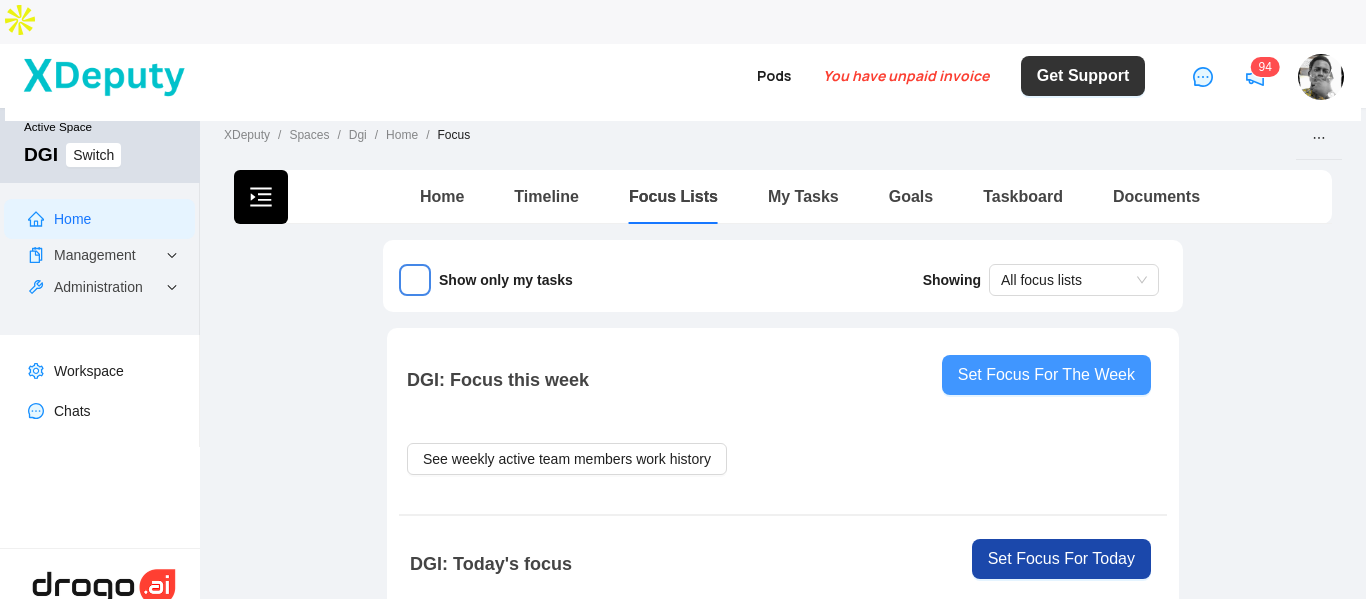 click on "Set Focus For The Week" at bounding box center (1046, 375) 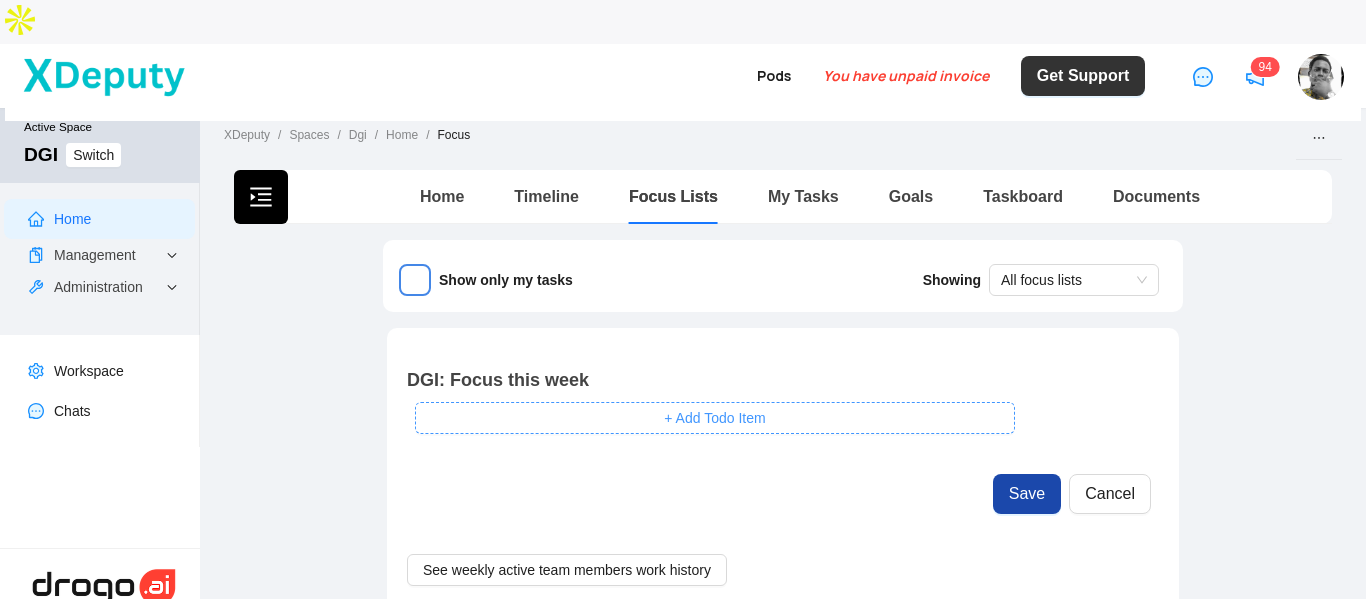 click on "+ Add Todo Item" at bounding box center (715, 418) 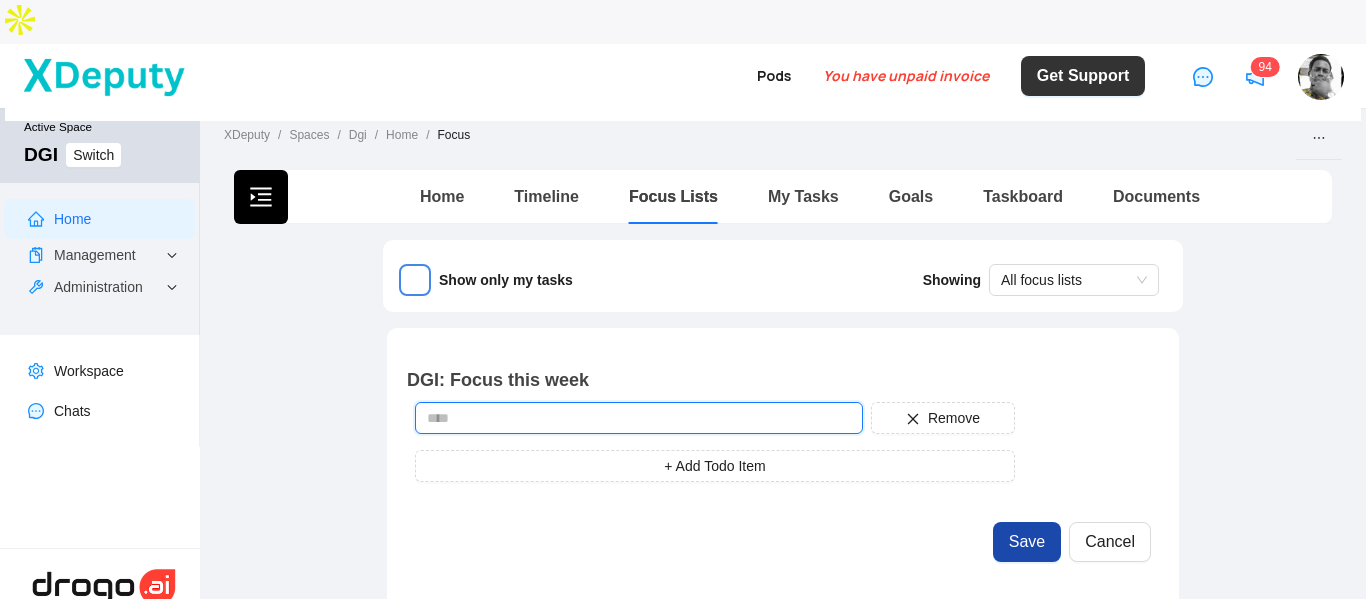 click at bounding box center [639, 418] 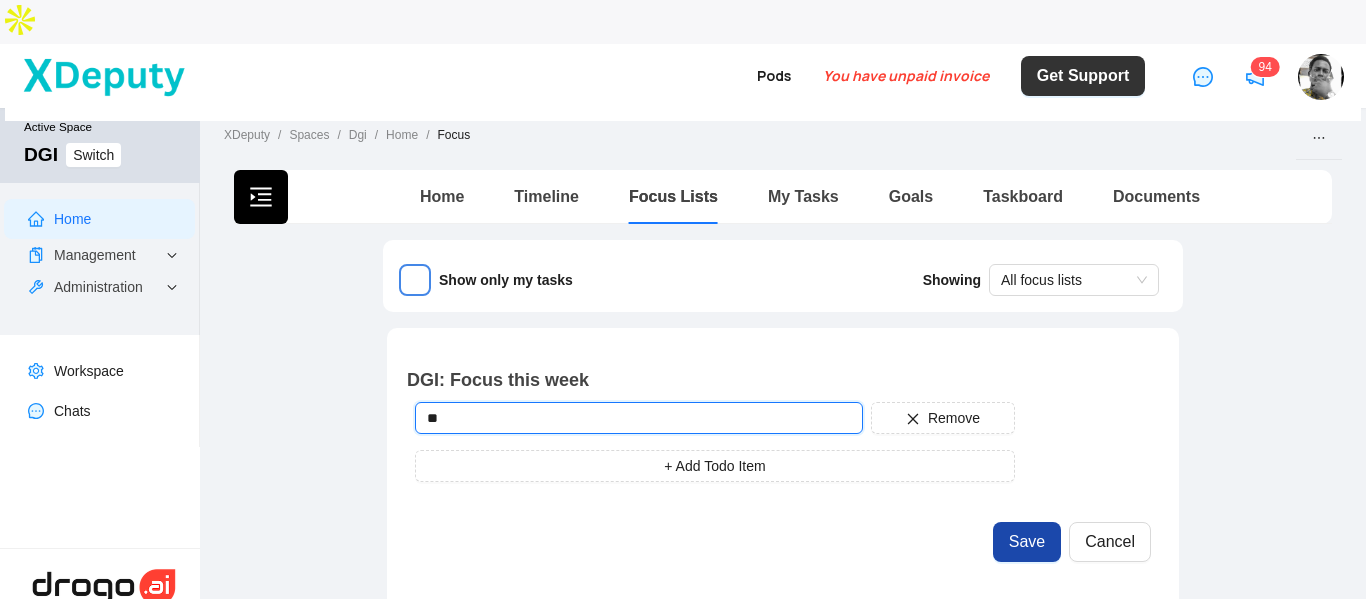 type on "**********" 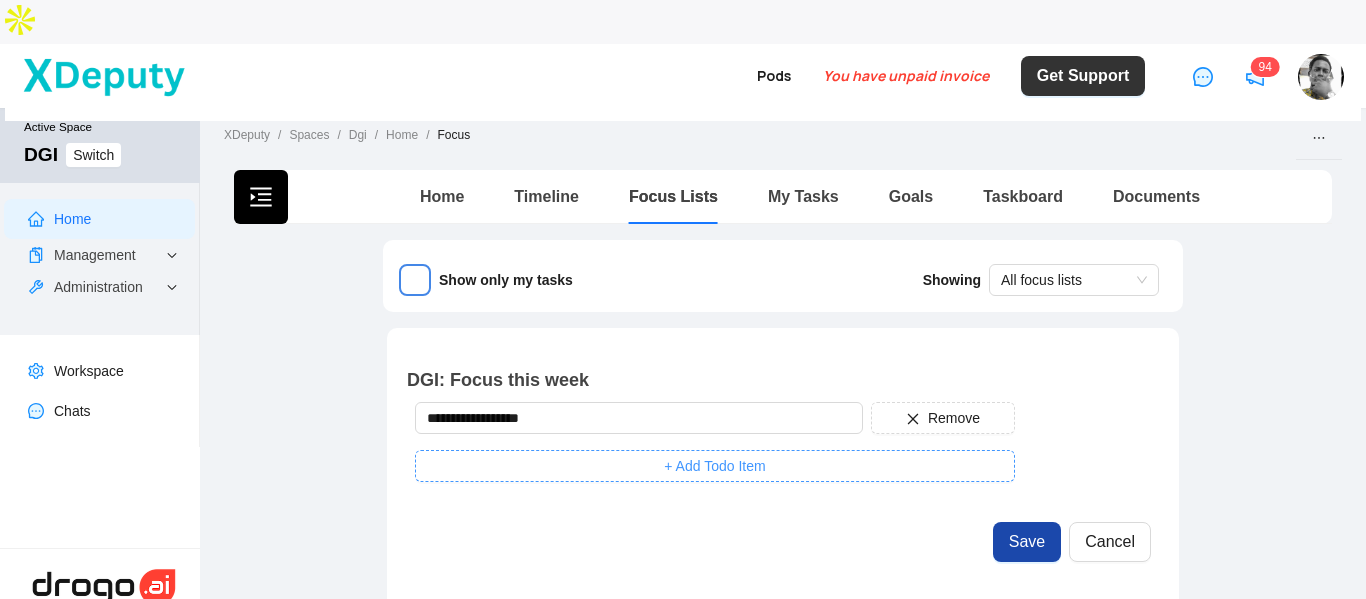 click on "+ Add Todo Item" at bounding box center [715, 466] 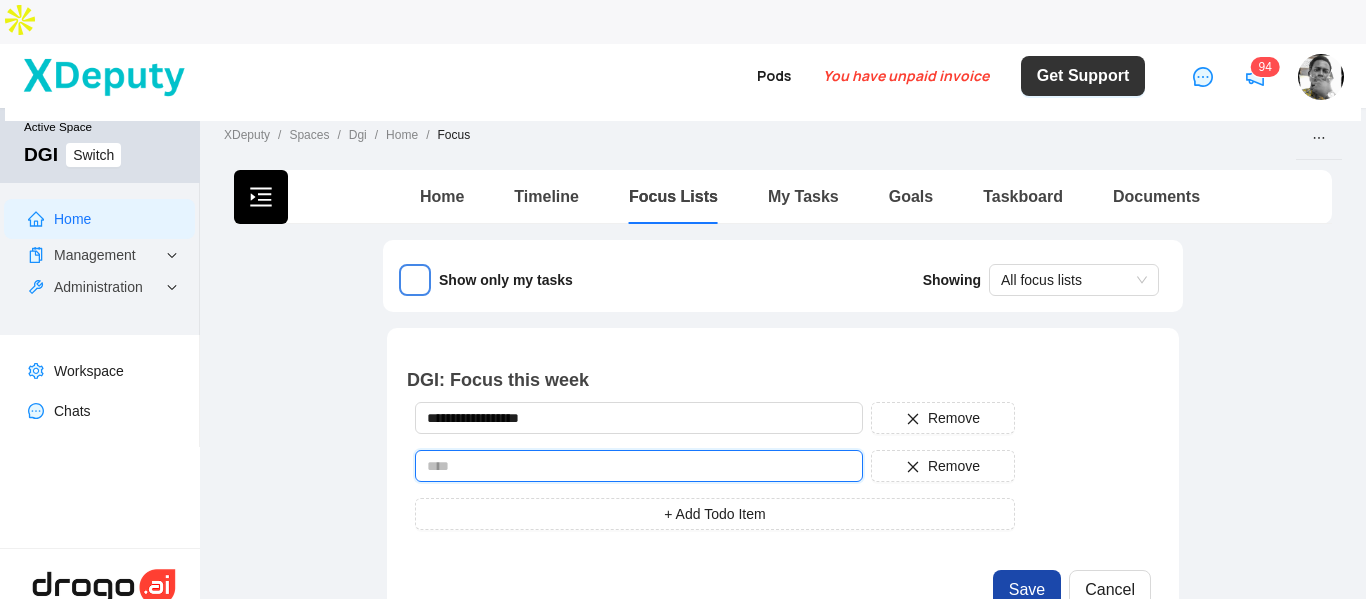 click at bounding box center [639, 466] 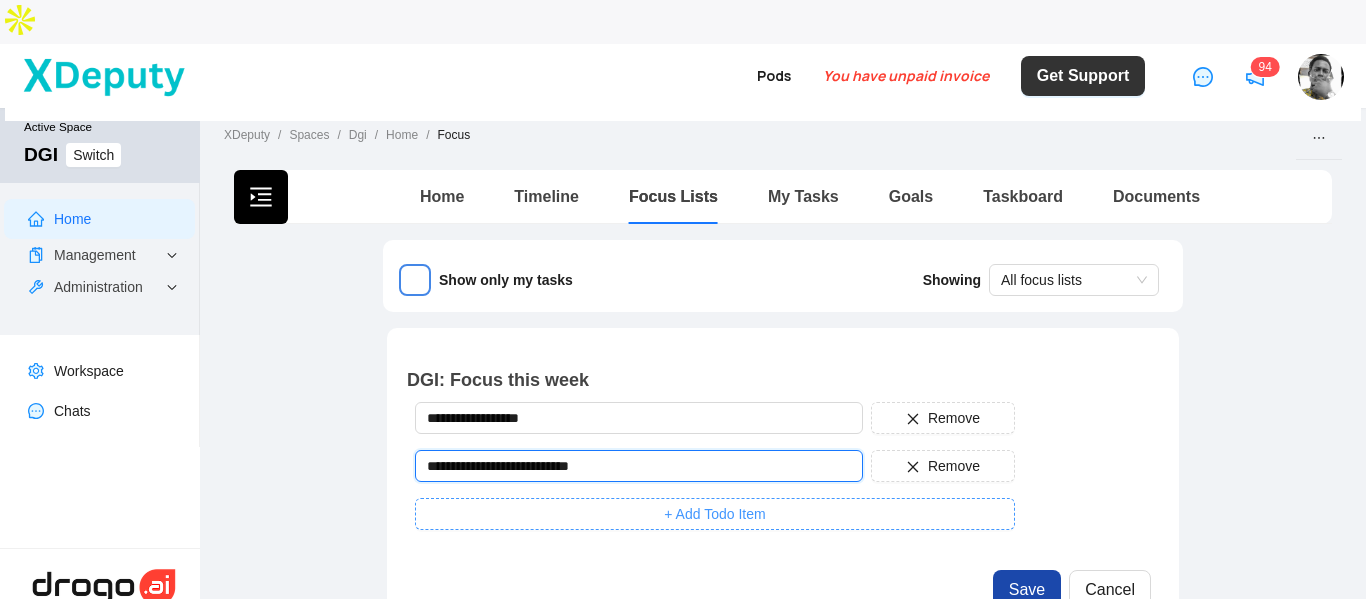 type on "**********" 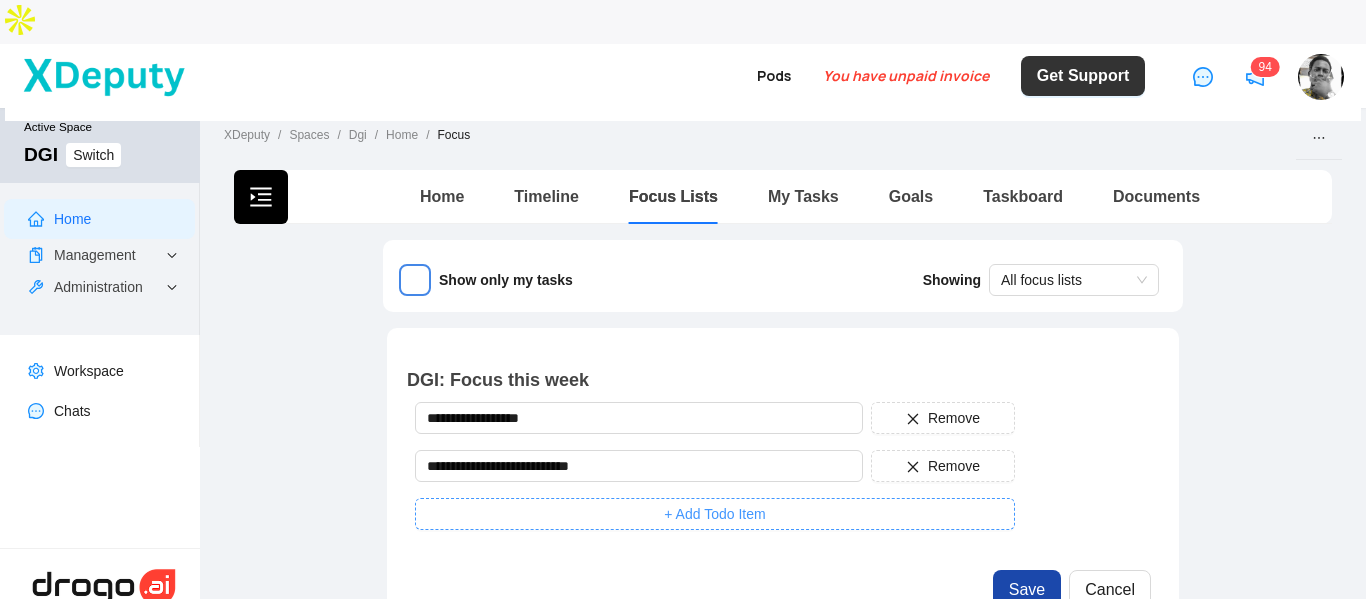 click on "+ Add Todo Item" at bounding box center [715, 514] 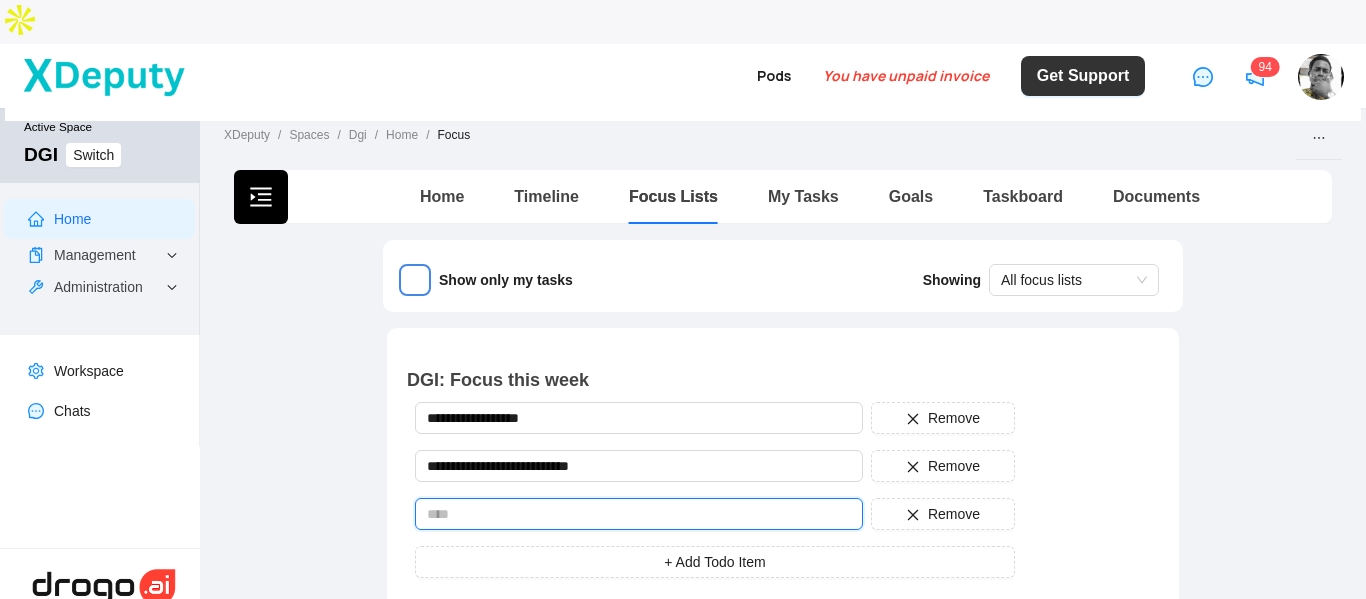 click at bounding box center (639, 514) 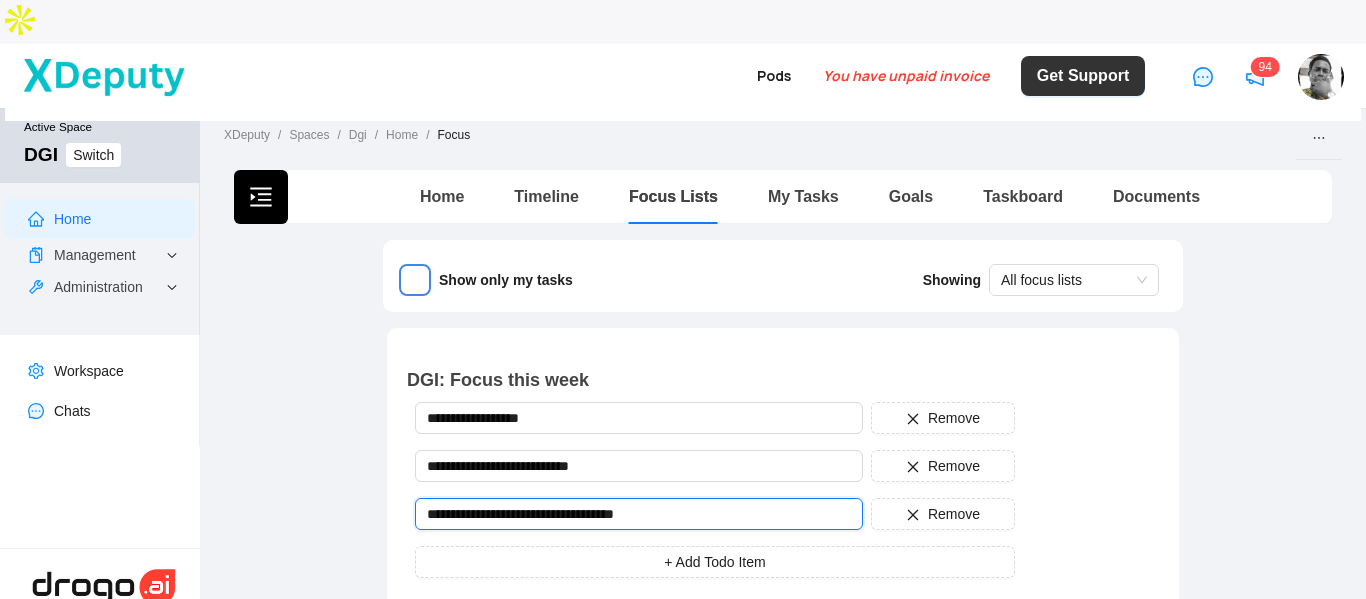 type on "**********" 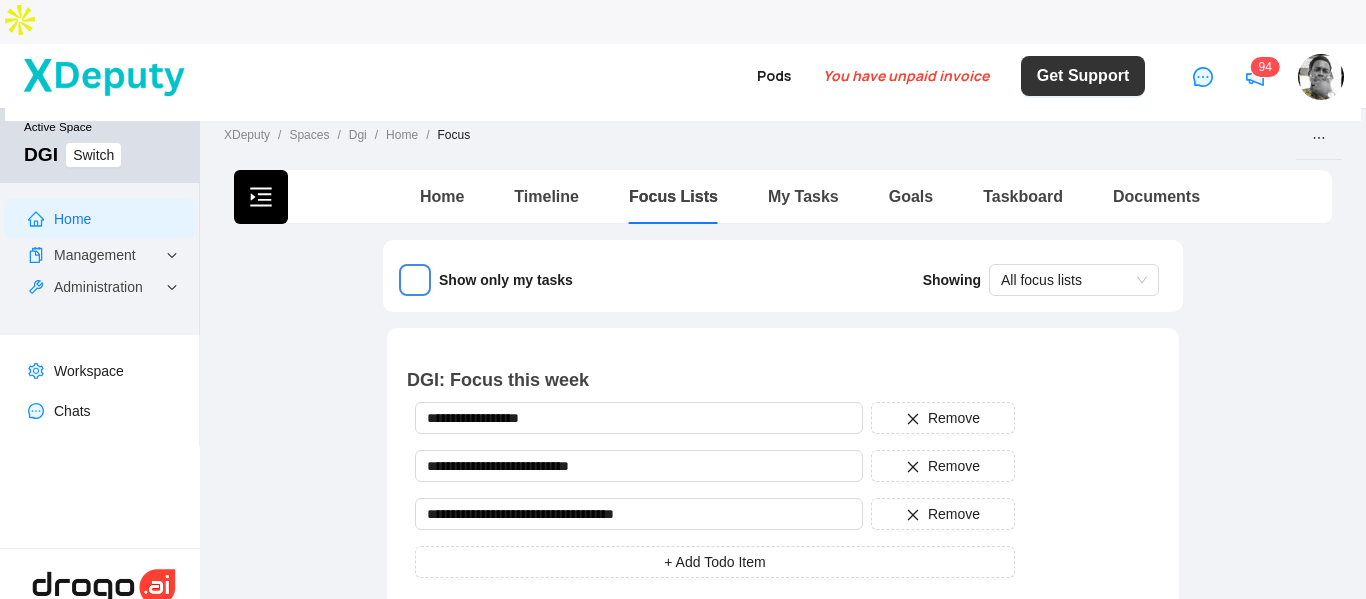 click on "Save" at bounding box center [1027, 638] 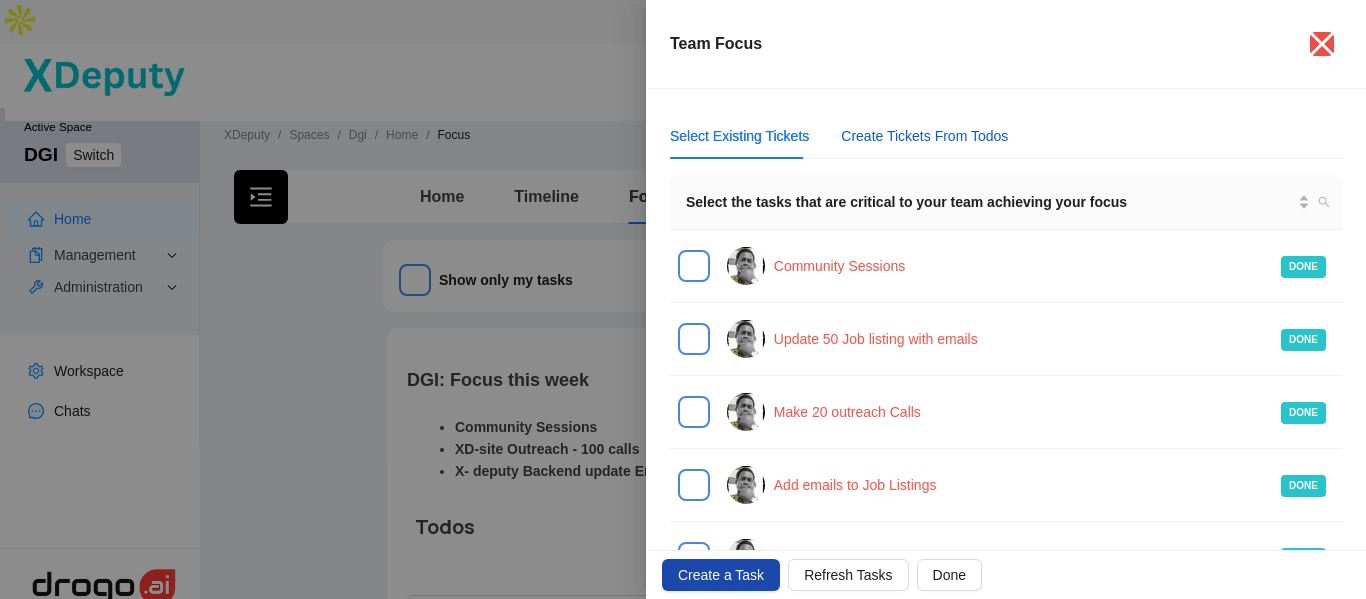 click on "Create Tickets From Todos" at bounding box center [924, 136] 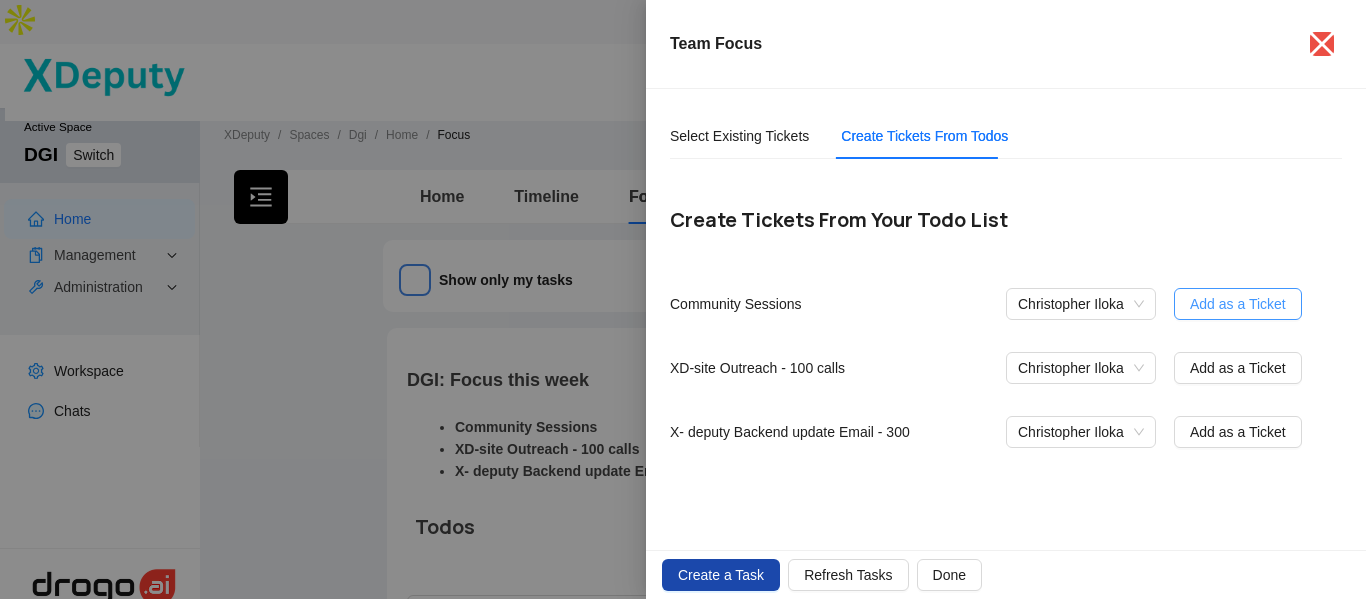 click on "Add as a Ticket" at bounding box center [1238, 304] 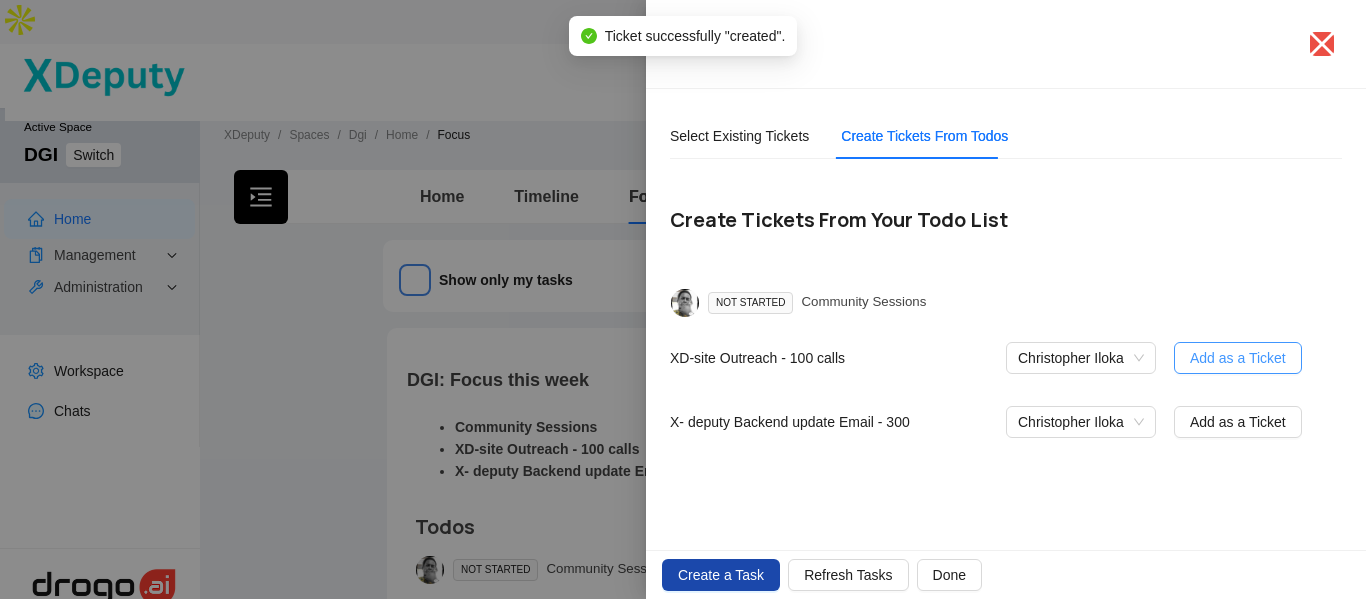 click on "Add as a Ticket" at bounding box center [1238, 358] 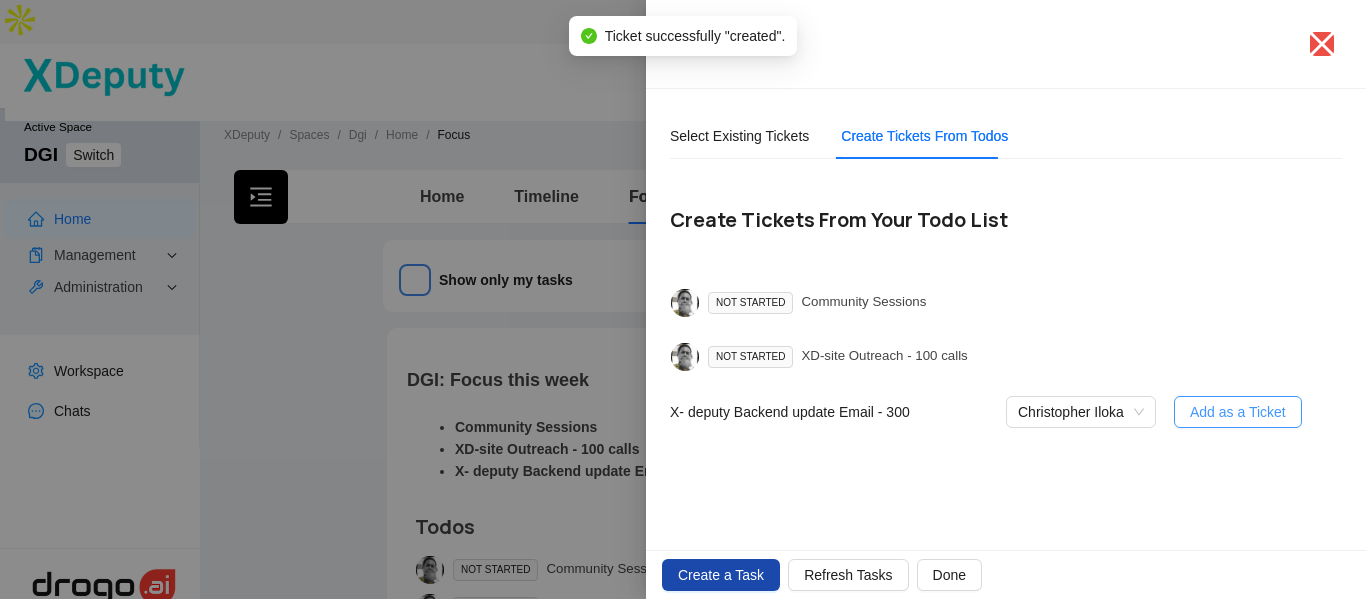 click on "Add as a Ticket" at bounding box center [1238, 412] 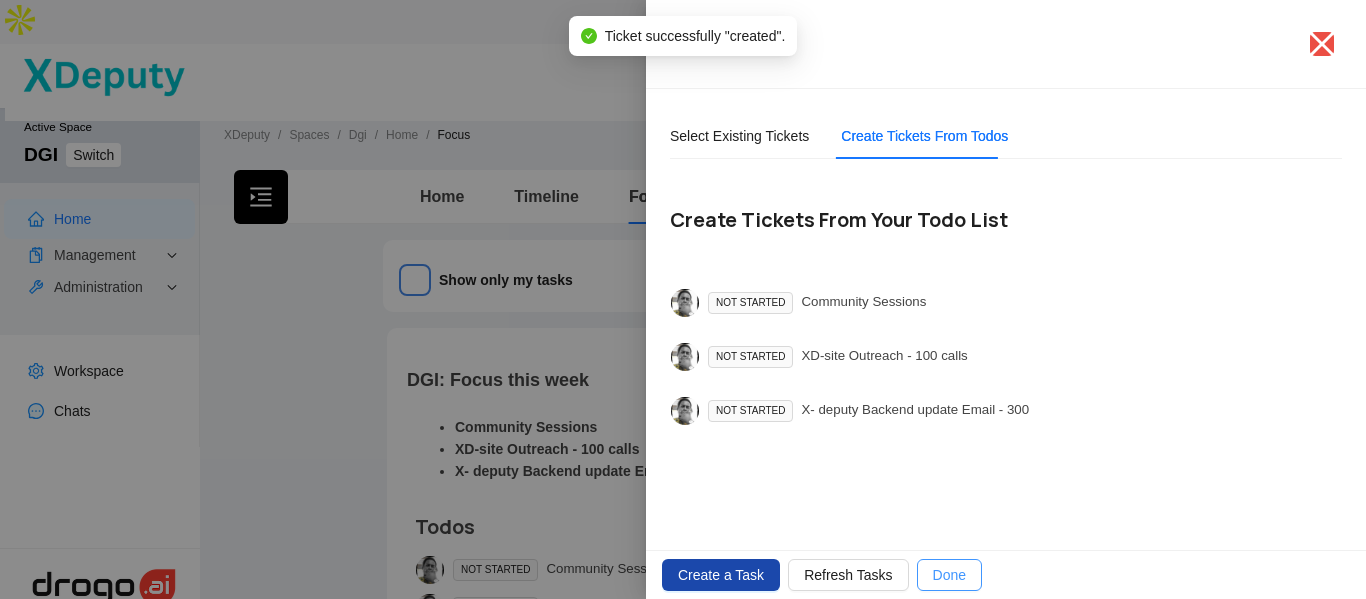 click on "Done" at bounding box center (848, 575) 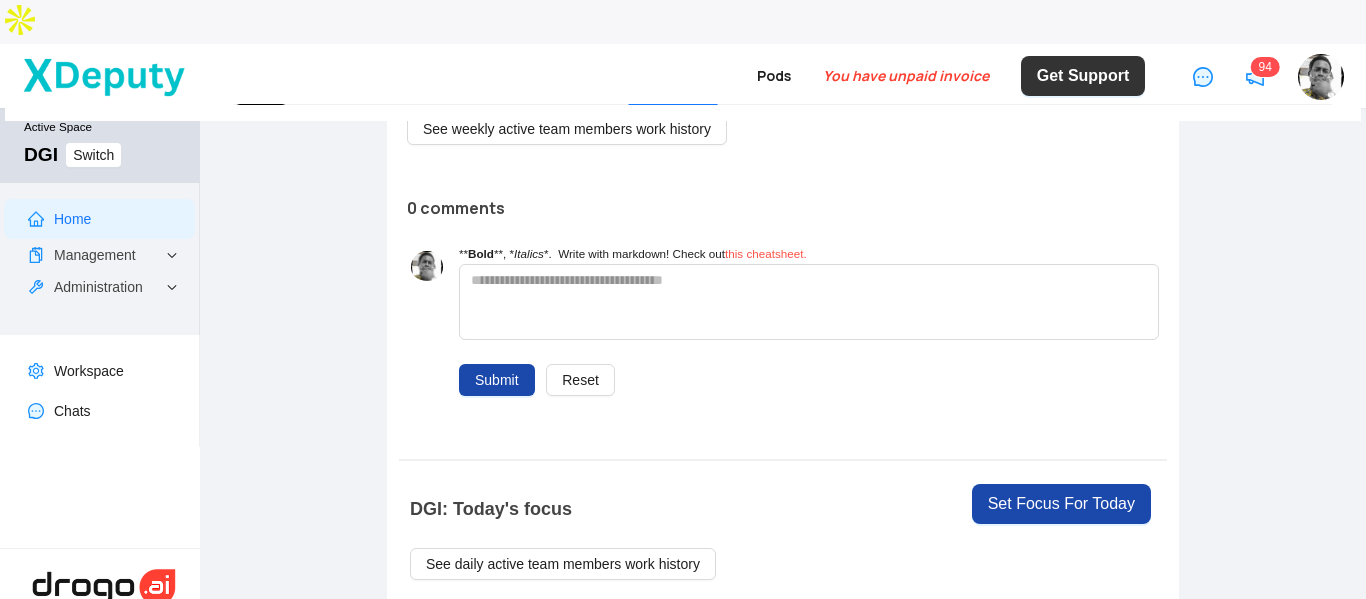 scroll, scrollTop: 700, scrollLeft: 0, axis: vertical 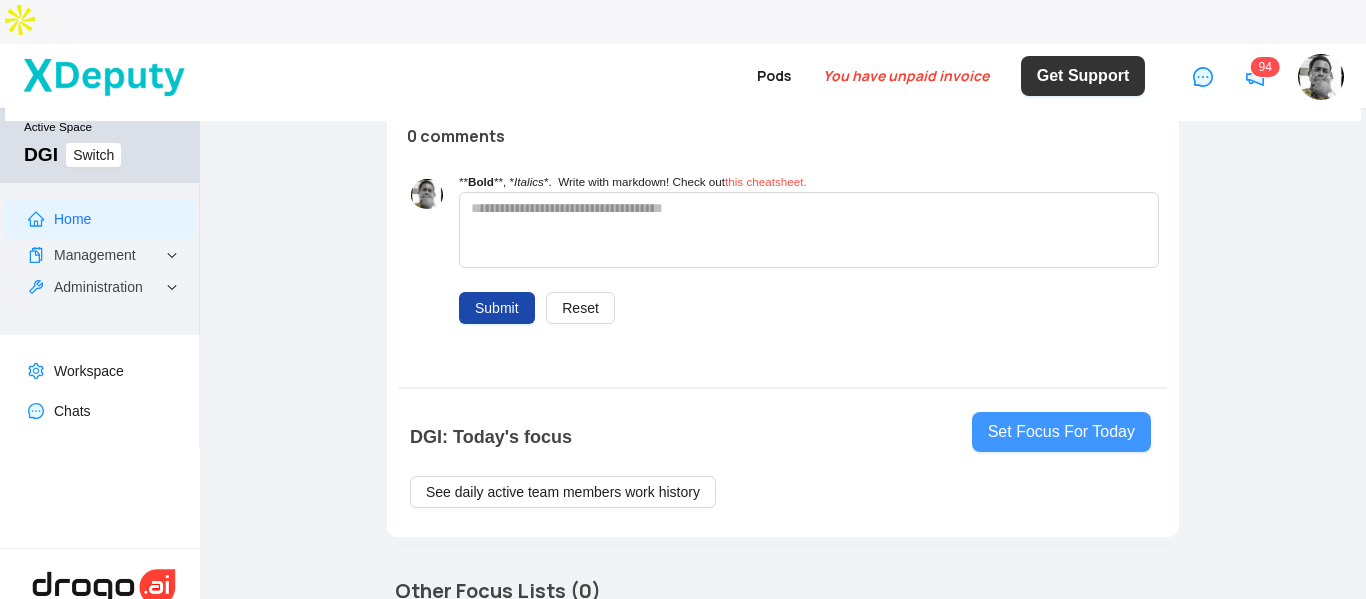 click on "Set Focus For Today" at bounding box center [1061, 432] 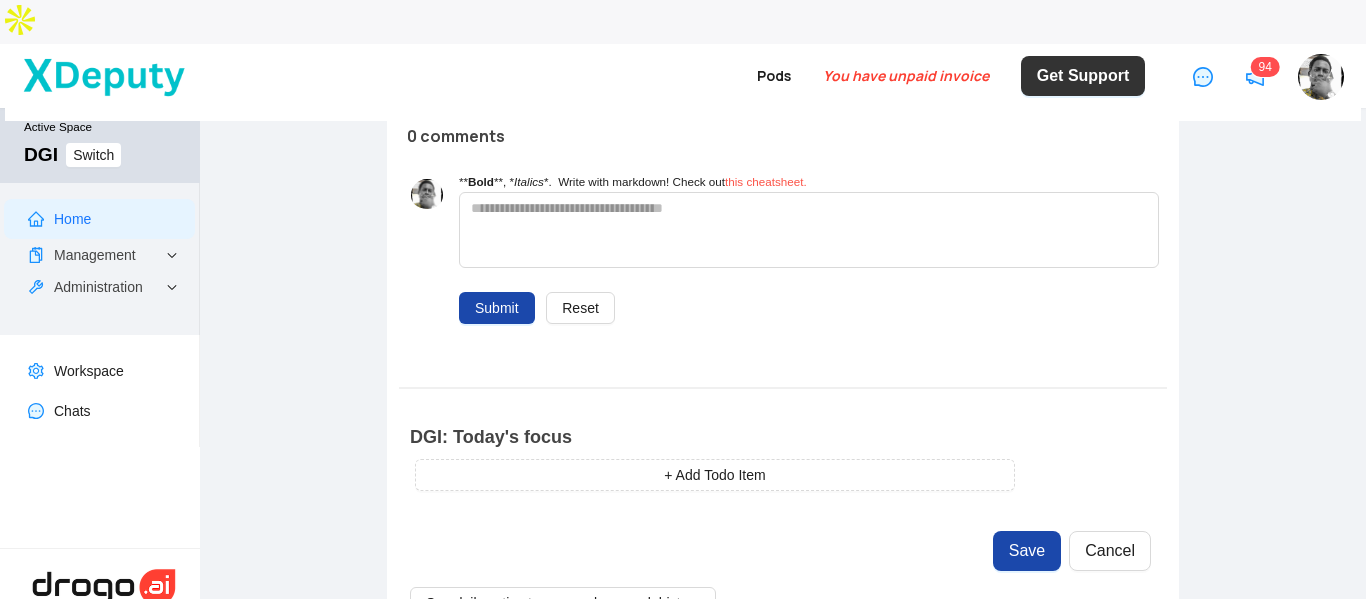 scroll, scrollTop: 300, scrollLeft: 0, axis: vertical 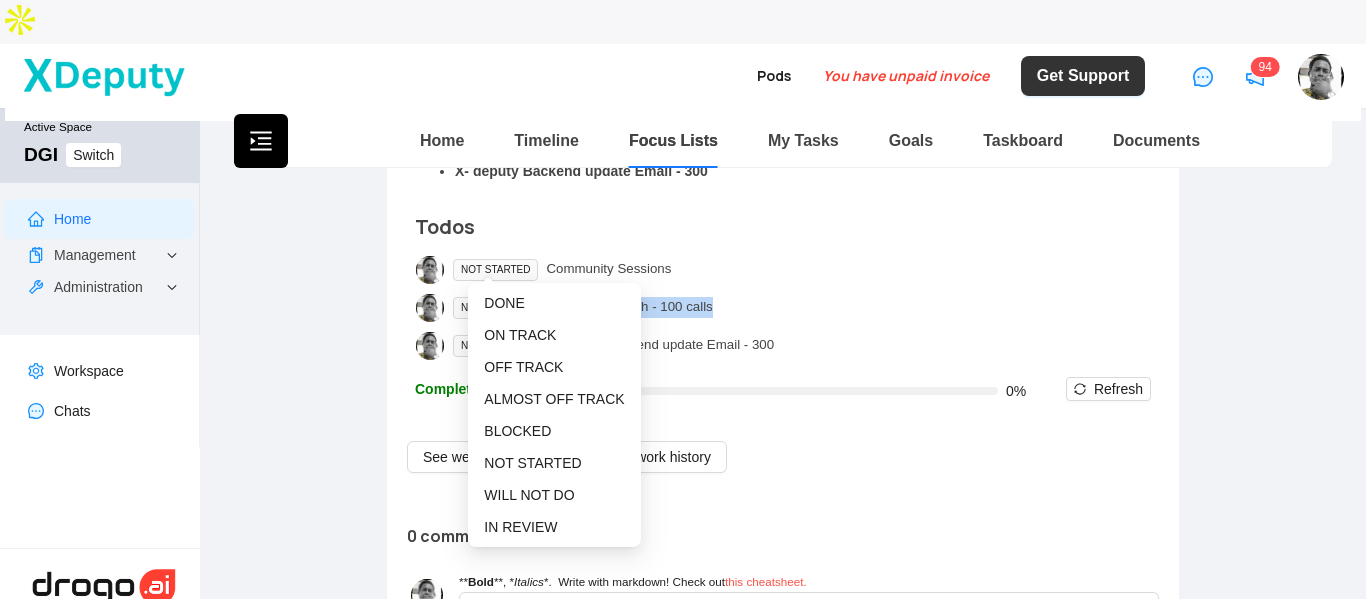 drag, startPoint x: 720, startPoint y: 262, endPoint x: 516, endPoint y: 269, distance: 204.12006 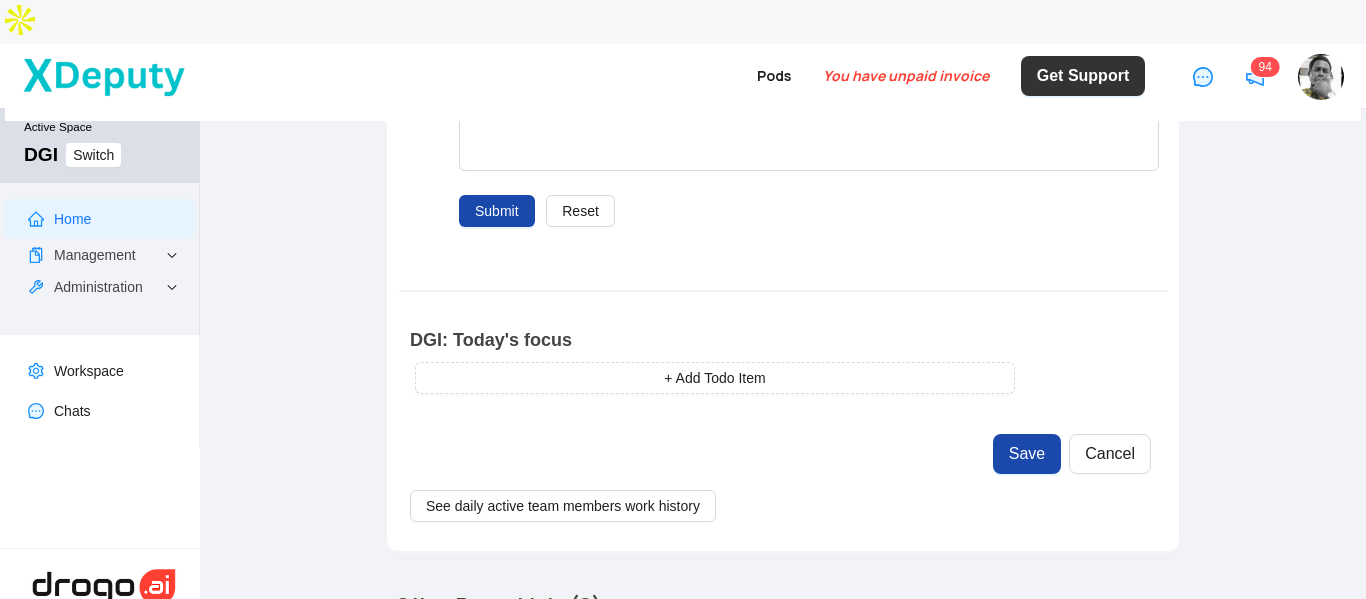 scroll, scrollTop: 800, scrollLeft: 0, axis: vertical 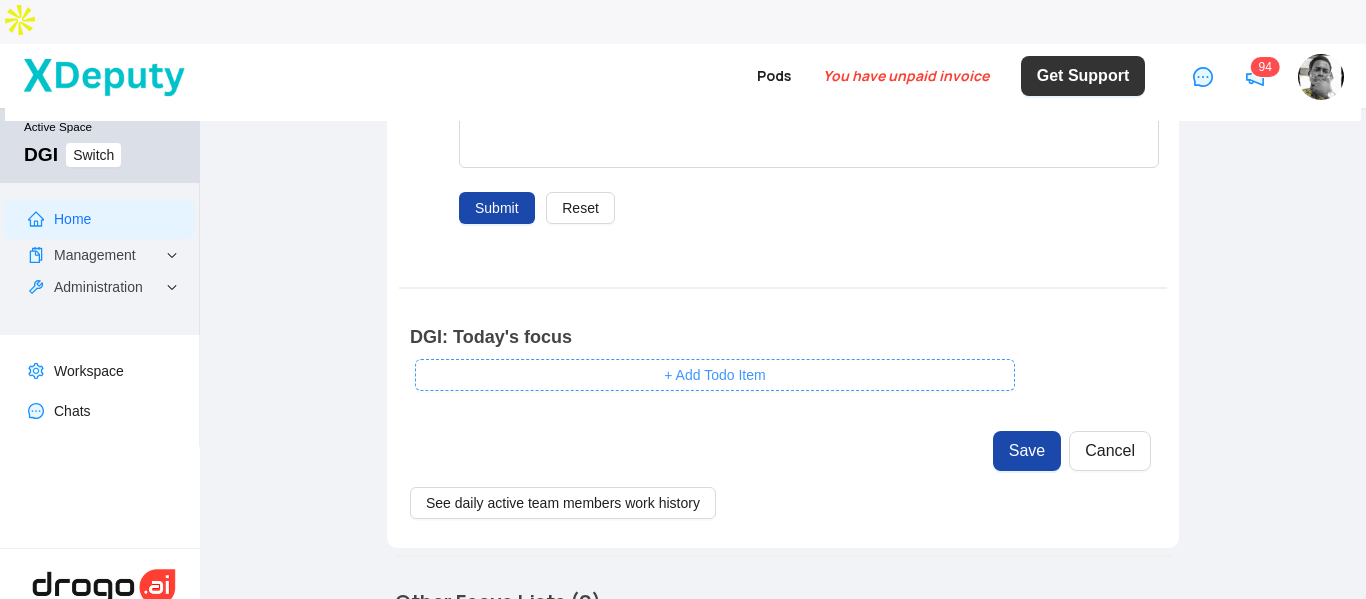 click on "+ Add Todo Item" at bounding box center [714, 375] 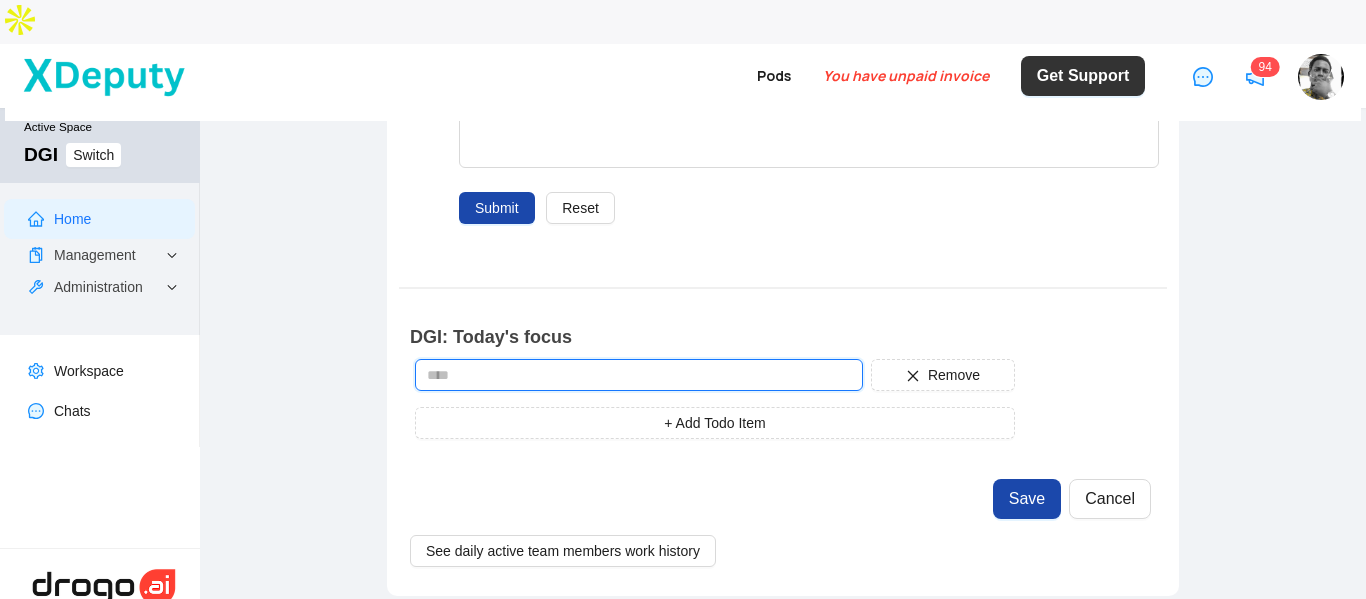 click at bounding box center [639, 375] 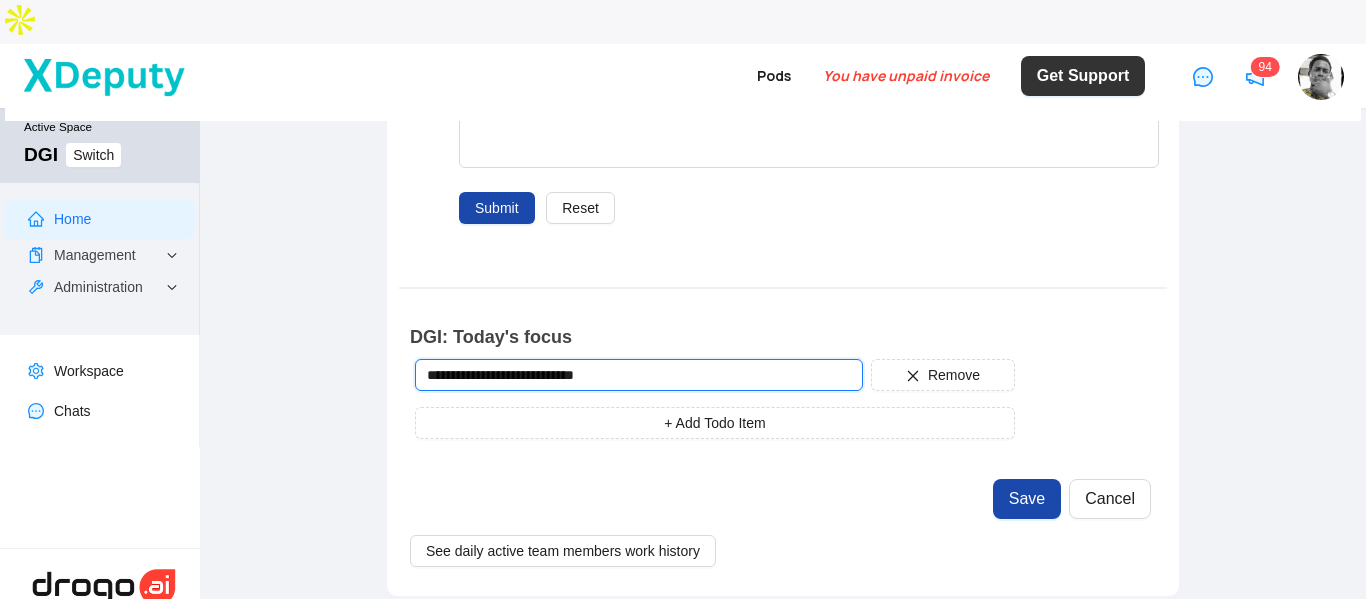 drag, startPoint x: 554, startPoint y: 331, endPoint x: 544, endPoint y: 329, distance: 10.198039 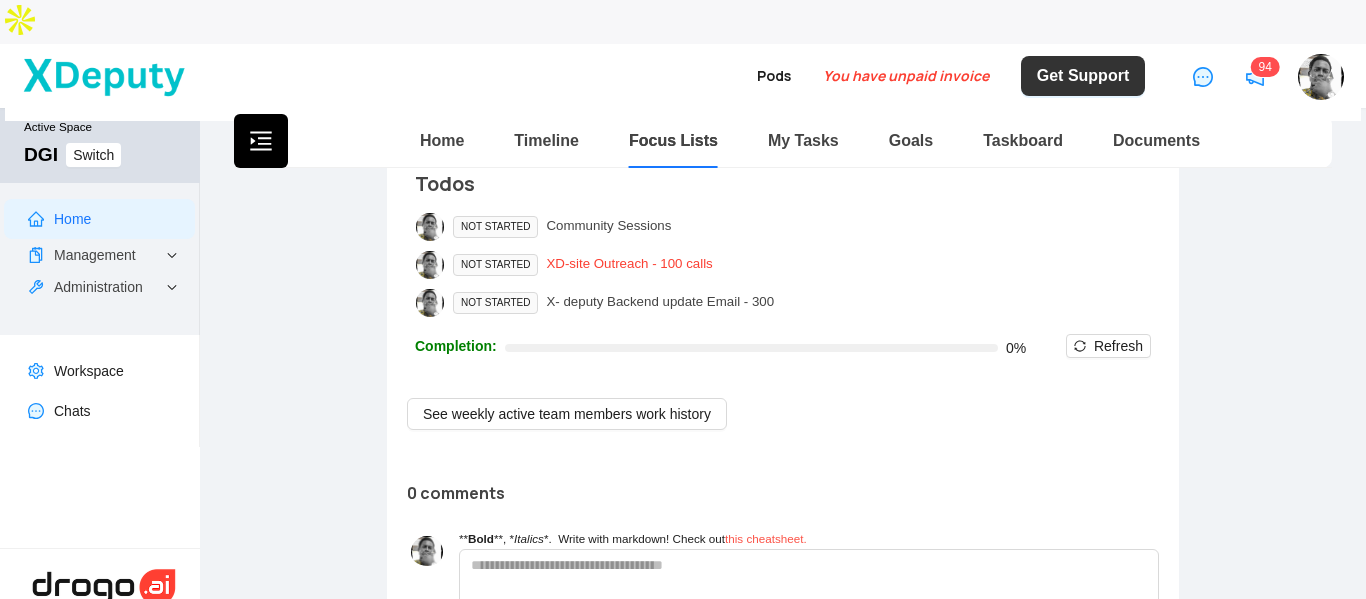 scroll, scrollTop: 300, scrollLeft: 0, axis: vertical 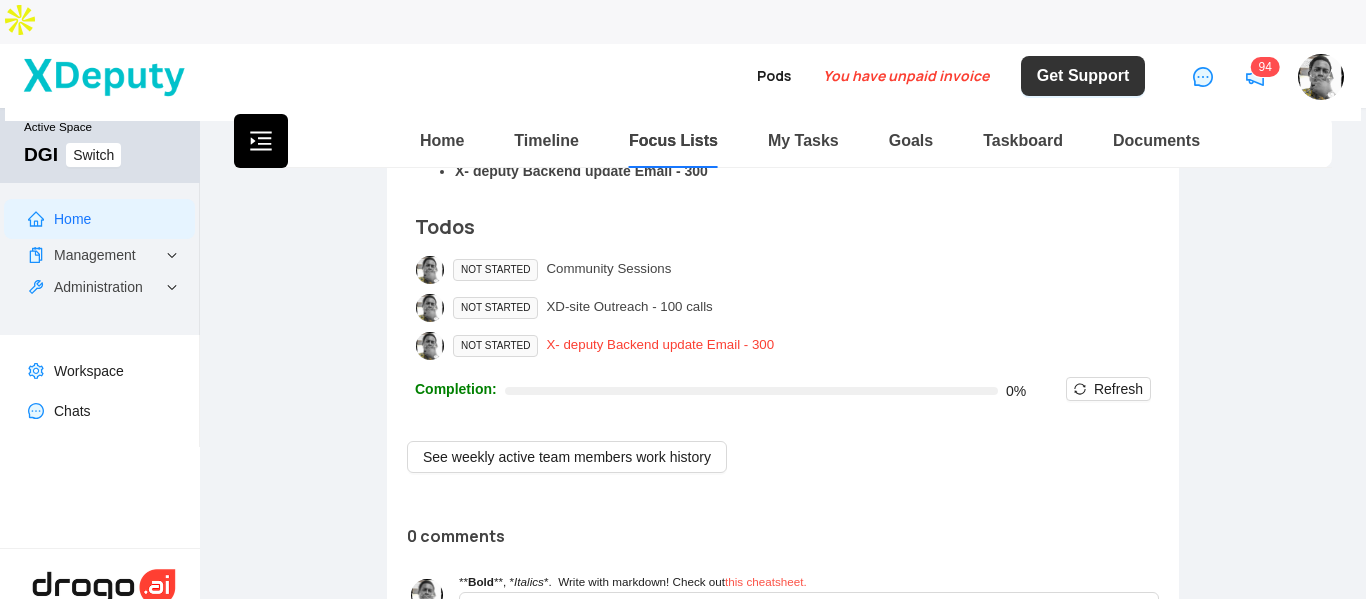 type on "**********" 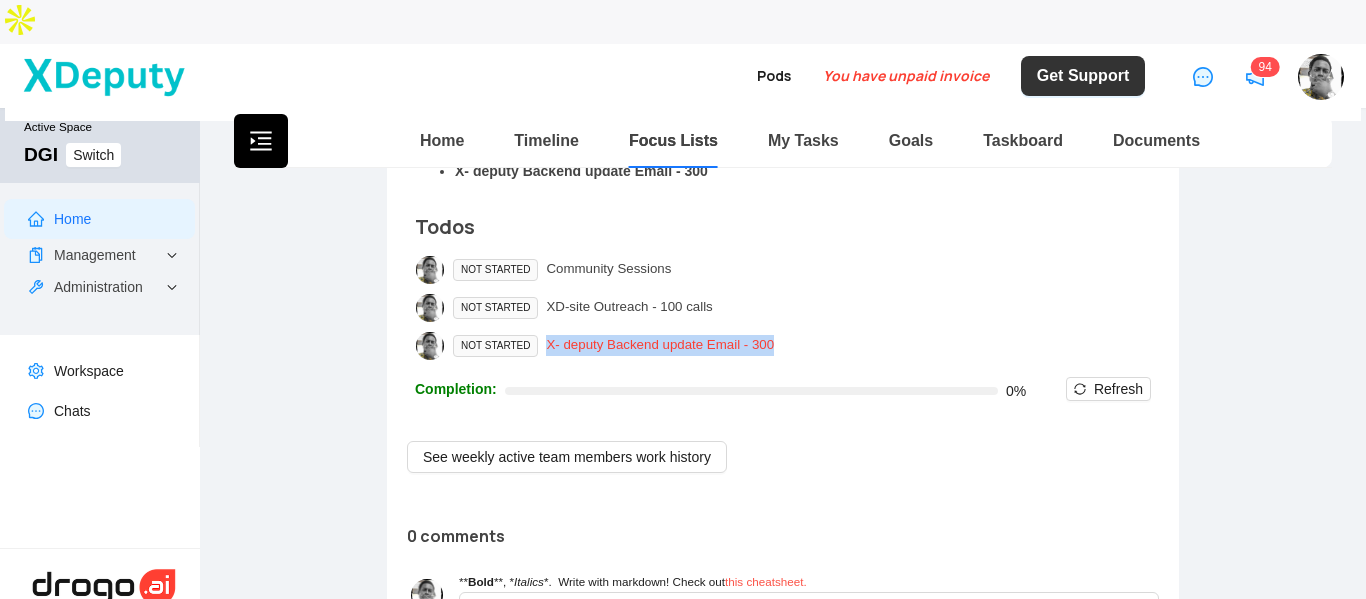 drag, startPoint x: 727, startPoint y: 295, endPoint x: 534, endPoint y: 295, distance: 193 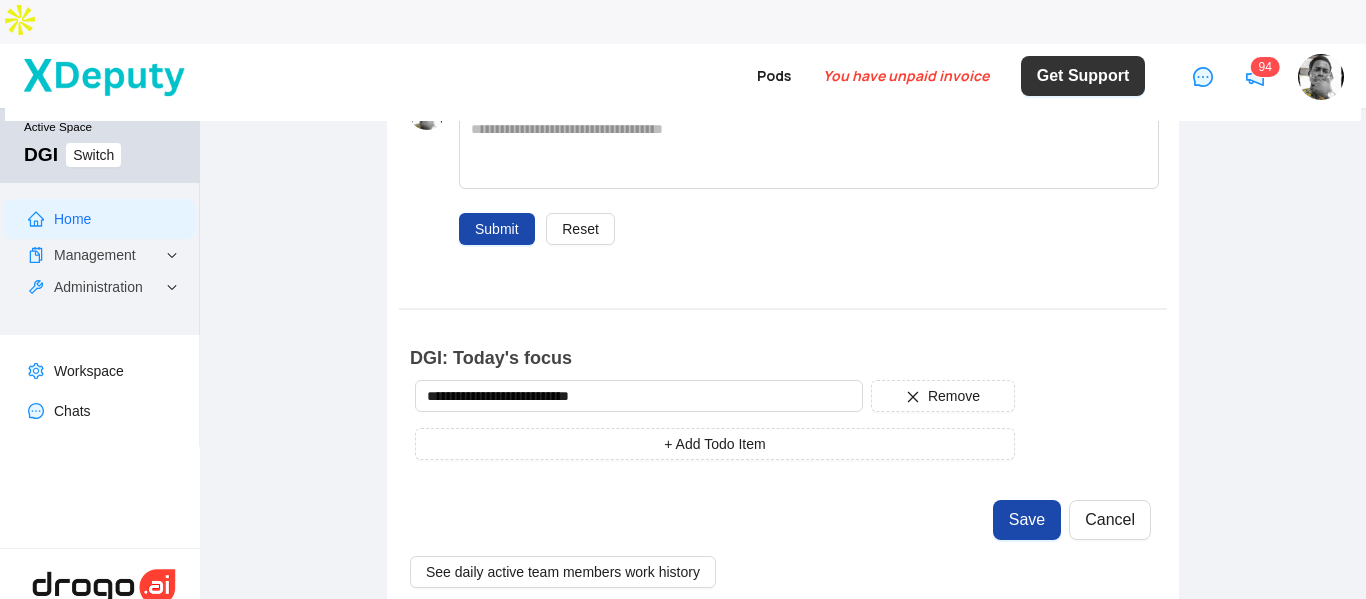 scroll, scrollTop: 800, scrollLeft: 0, axis: vertical 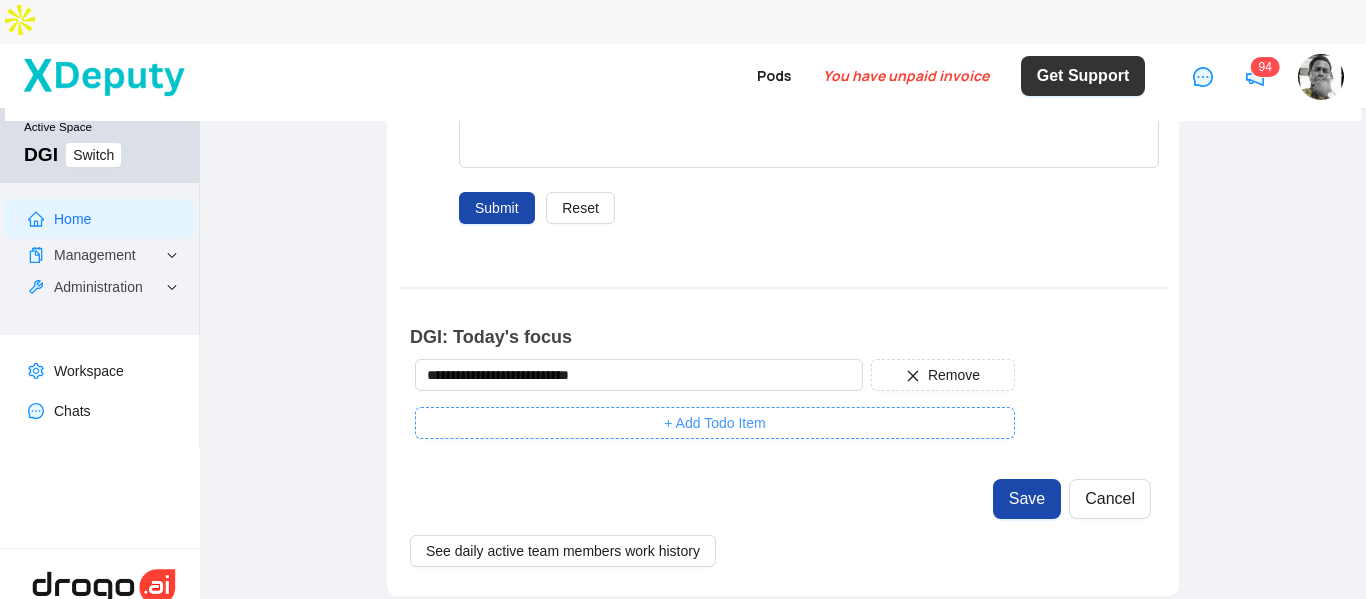 click on "+ Add Todo Item" at bounding box center [715, 423] 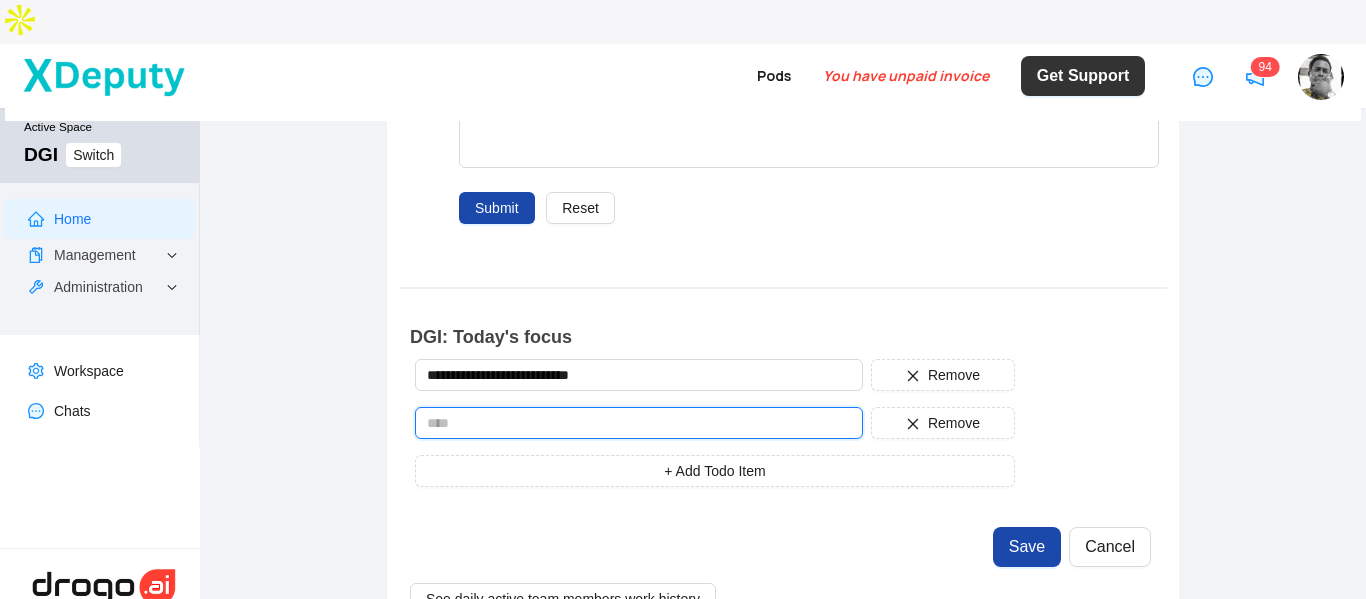 click at bounding box center (639, 423) 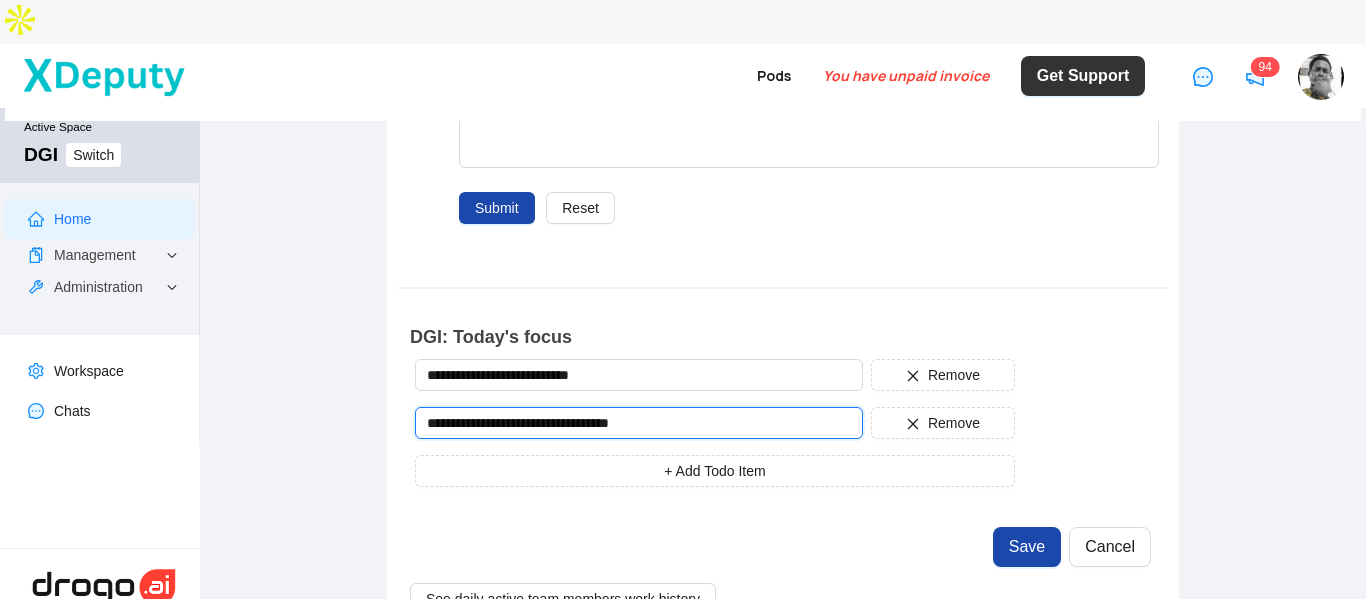 drag, startPoint x: 633, startPoint y: 381, endPoint x: 651, endPoint y: 385, distance: 18.439089 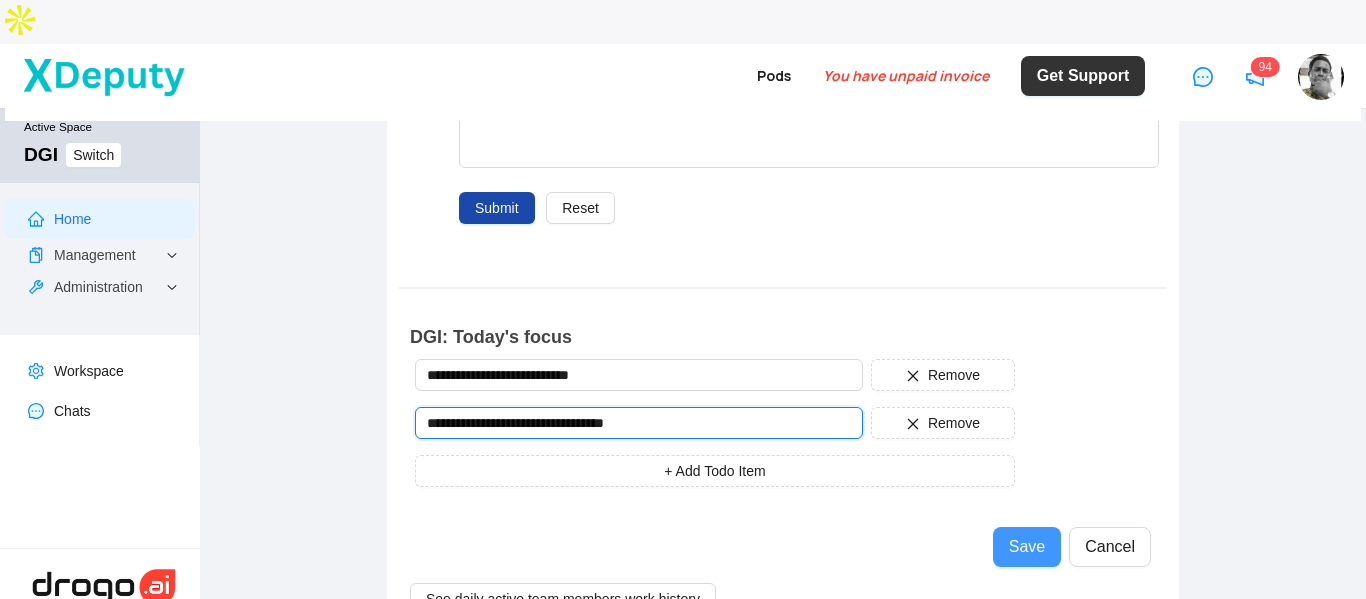 type on "**********" 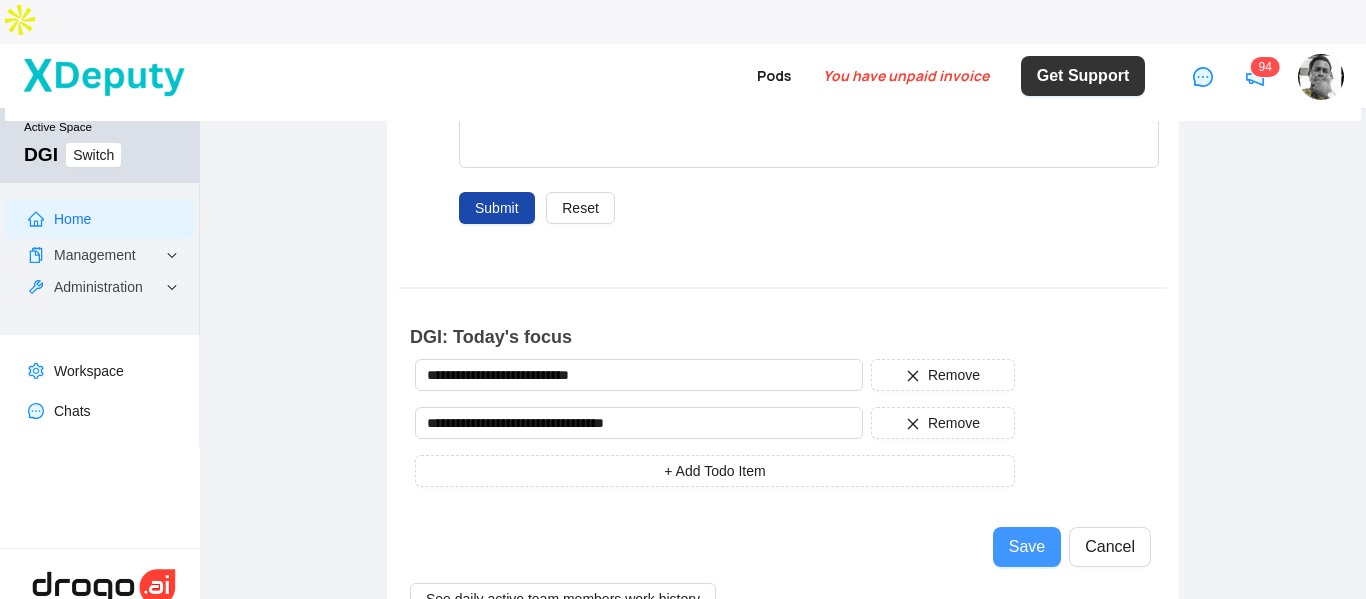 click on "Save" at bounding box center (1027, 547) 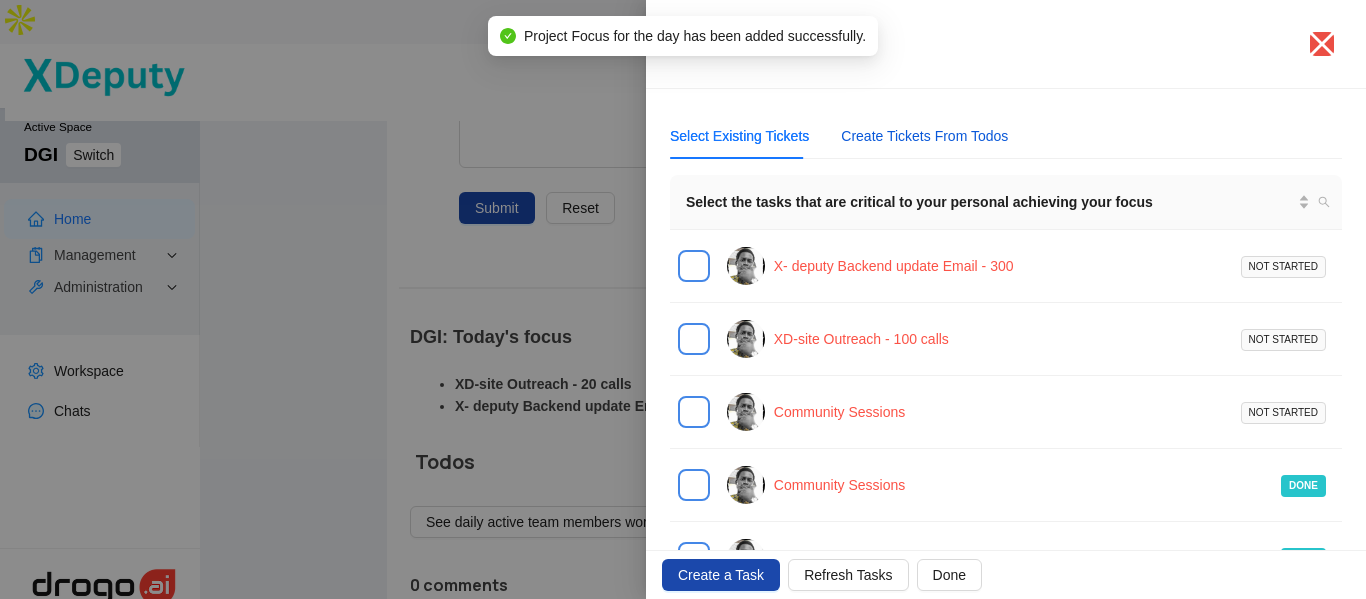 click on "Create Tickets From Todos" at bounding box center [924, 136] 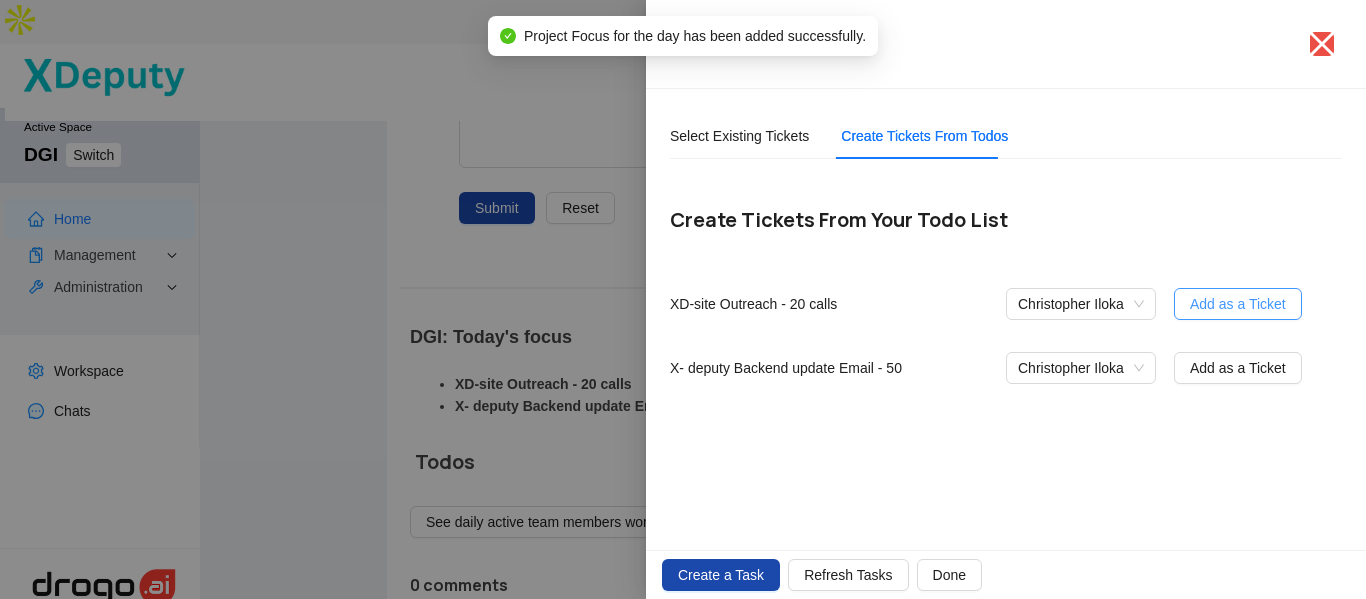 click on "Add as a Ticket" at bounding box center (1238, 304) 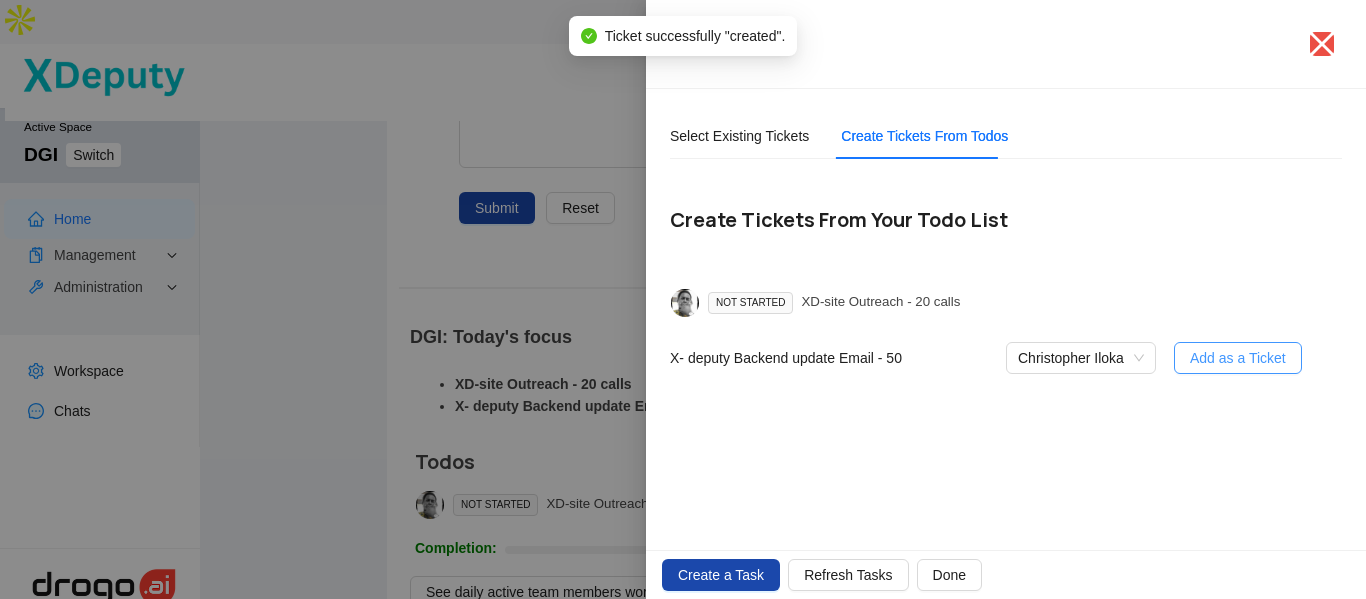 click on "Add as a Ticket" at bounding box center (1238, 358) 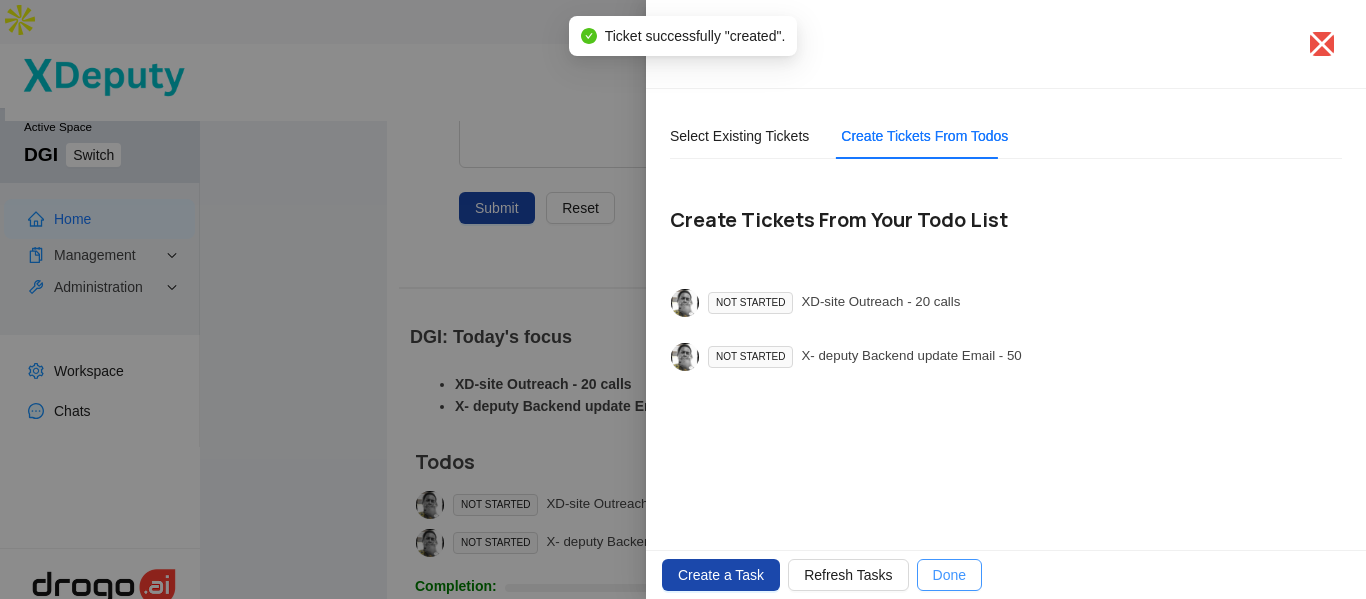 click on "Done" at bounding box center [848, 575] 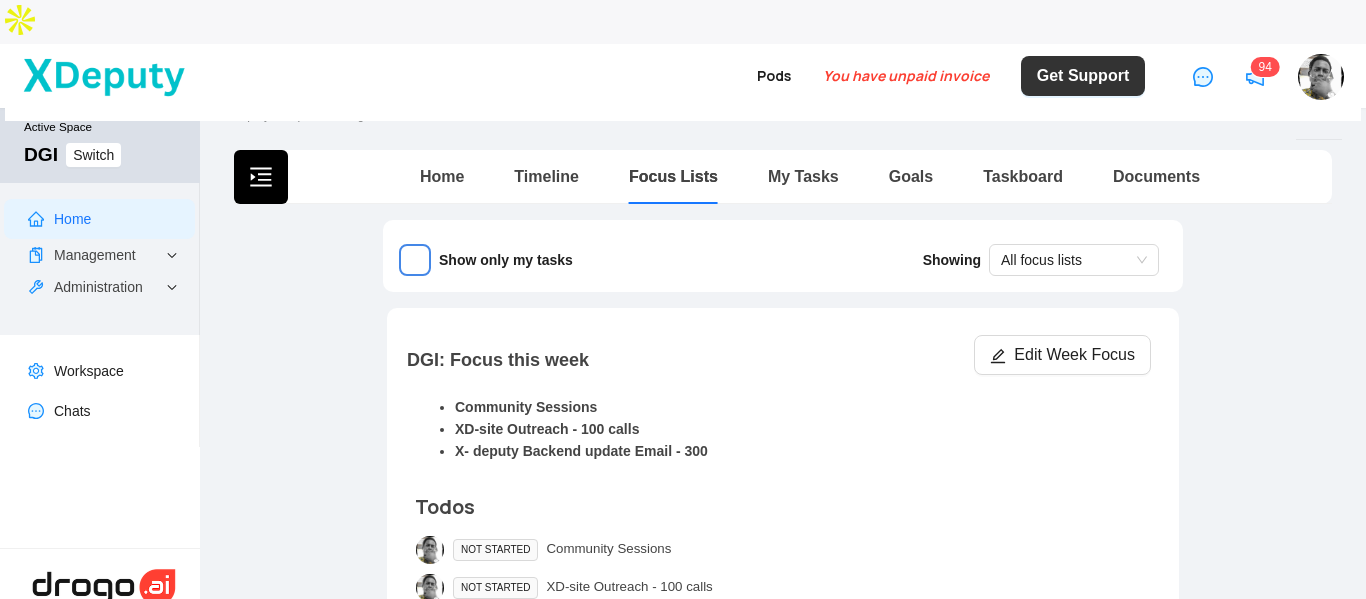 scroll, scrollTop: 0, scrollLeft: 0, axis: both 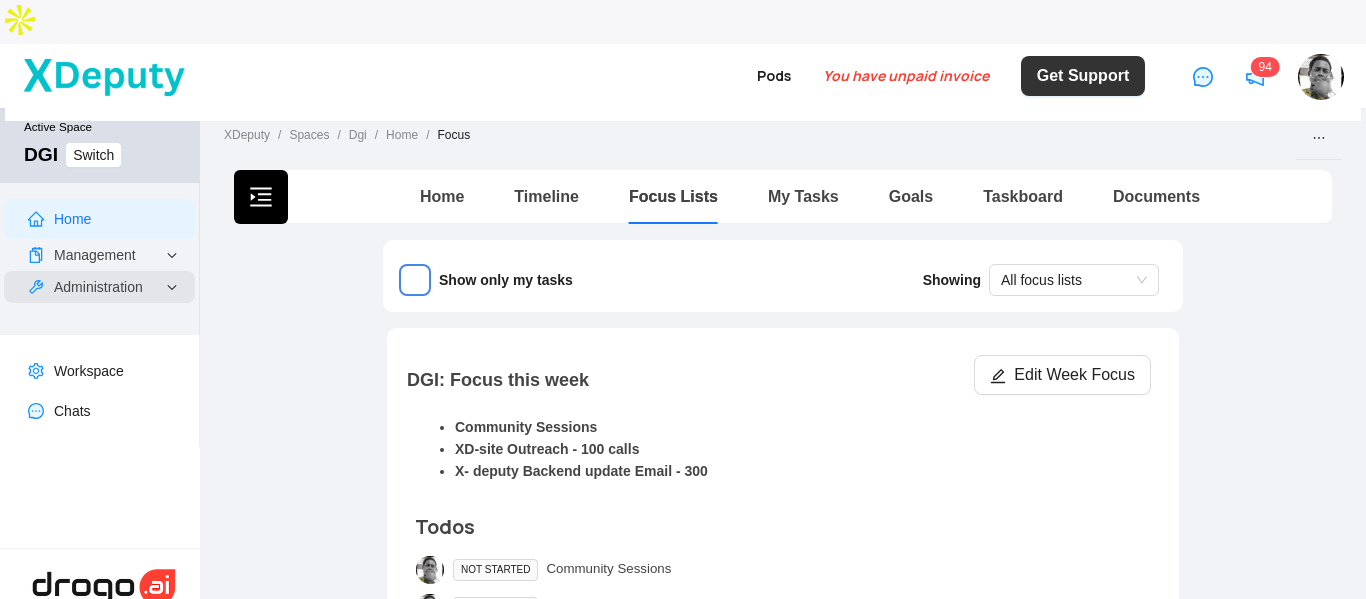 click on "Administration" at bounding box center [99, 287] 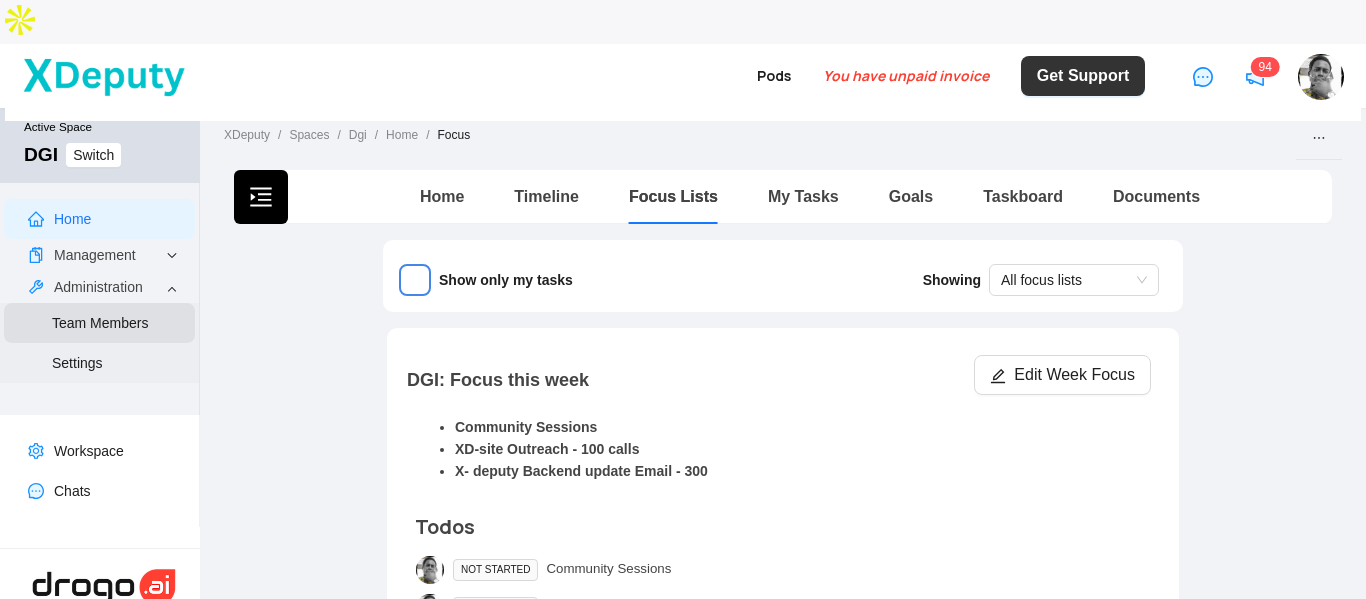 click on "Team Members" at bounding box center (100, 323) 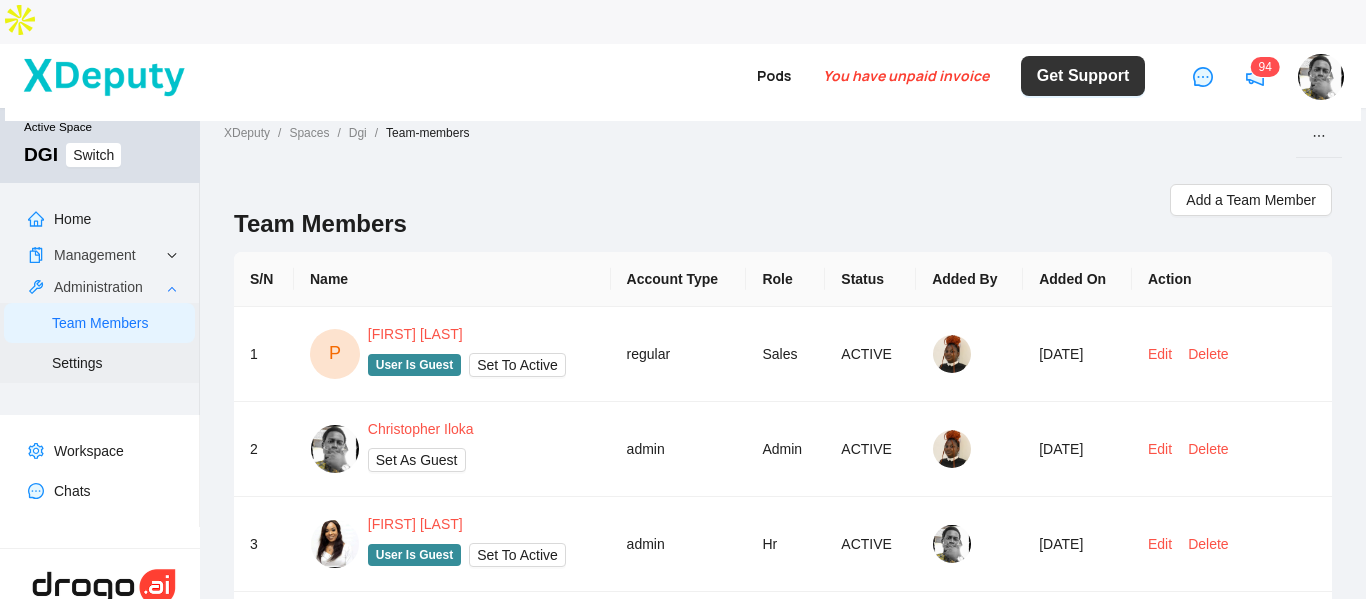 scroll, scrollTop: 0, scrollLeft: 0, axis: both 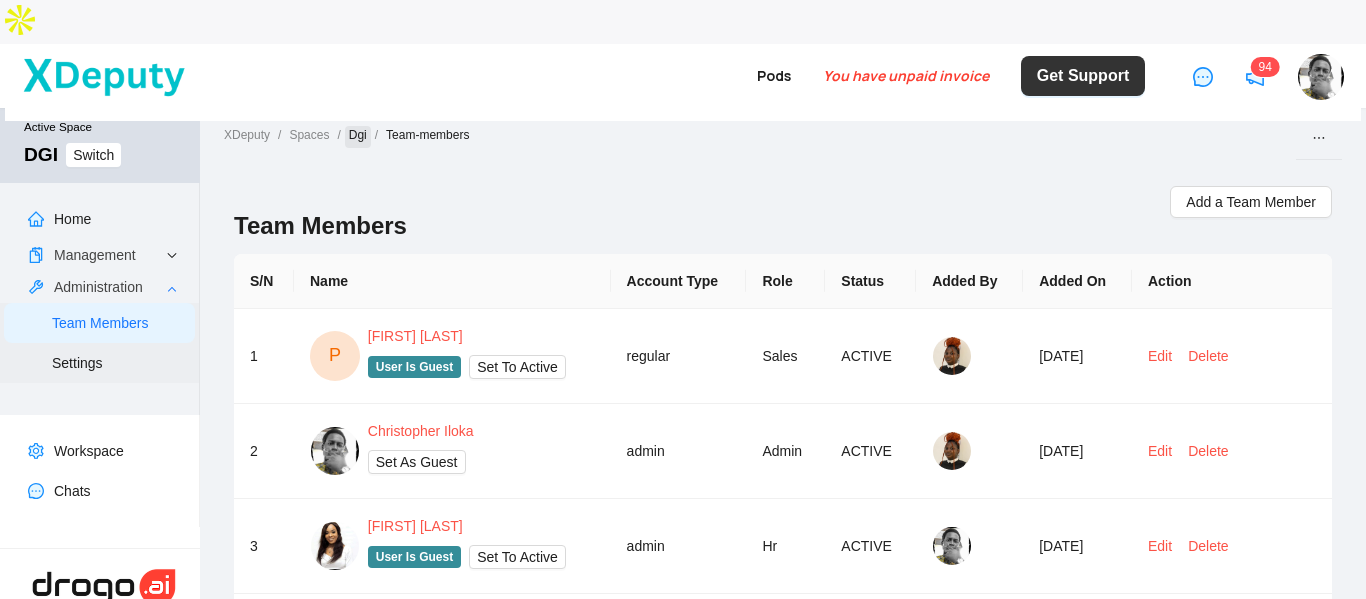 click on "Dgi" at bounding box center [358, 137] 